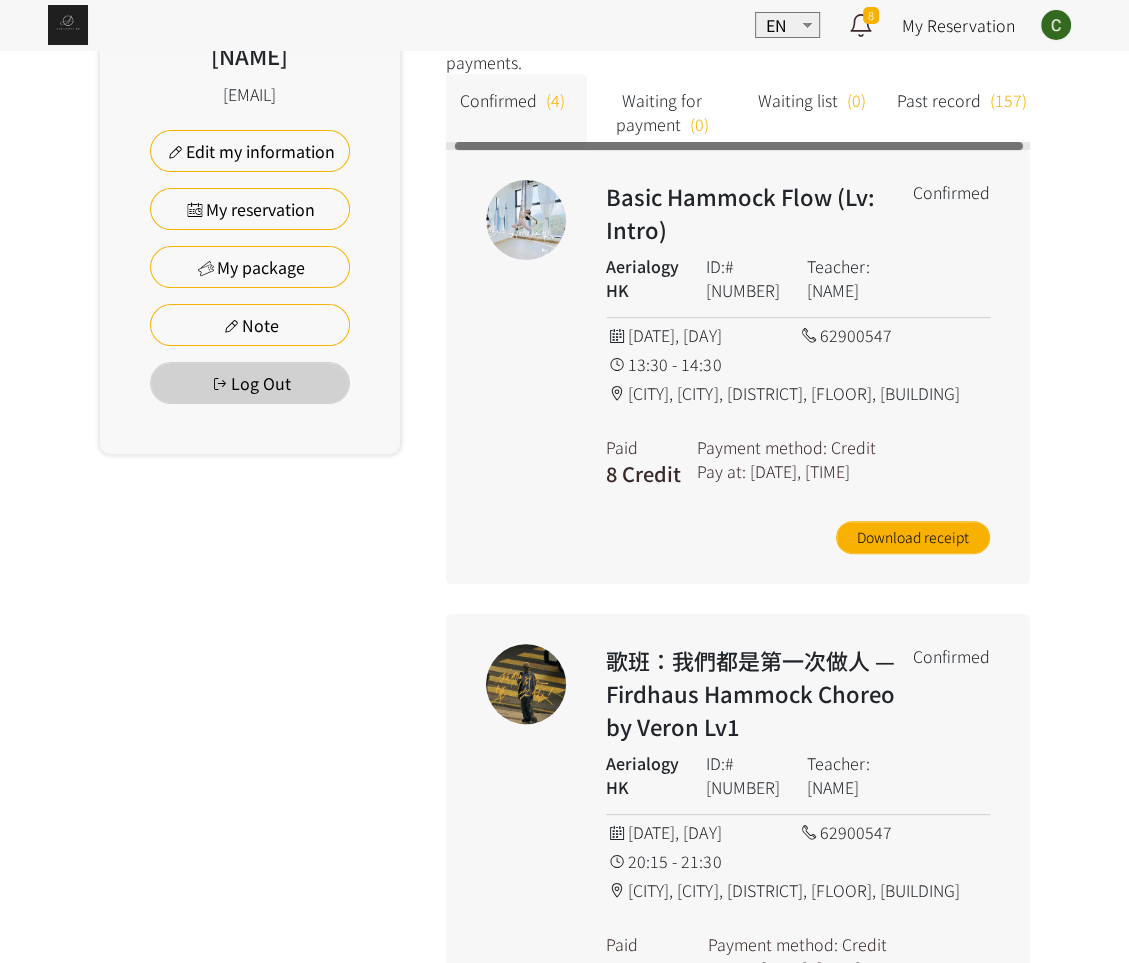 scroll, scrollTop: 0, scrollLeft: 0, axis: both 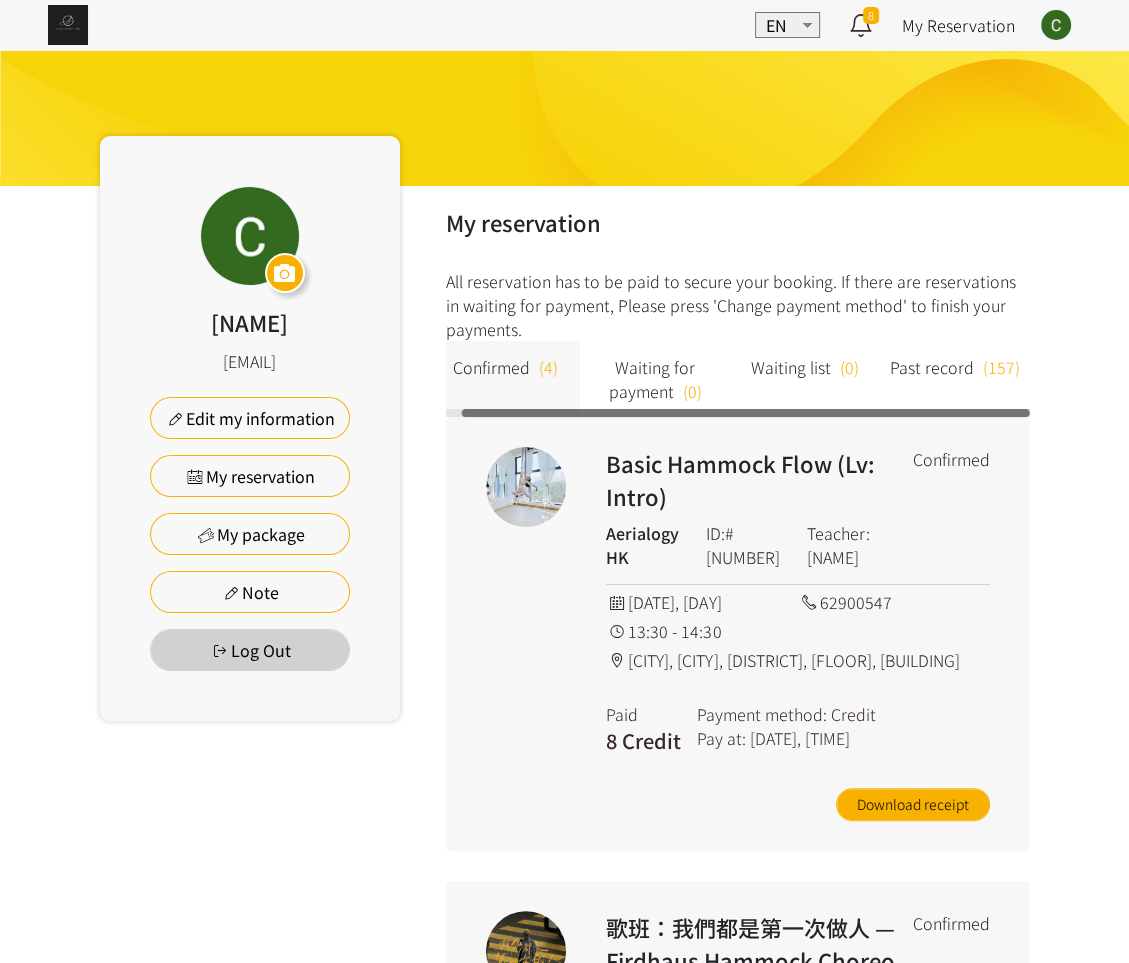 click at bounding box center (68, 25) 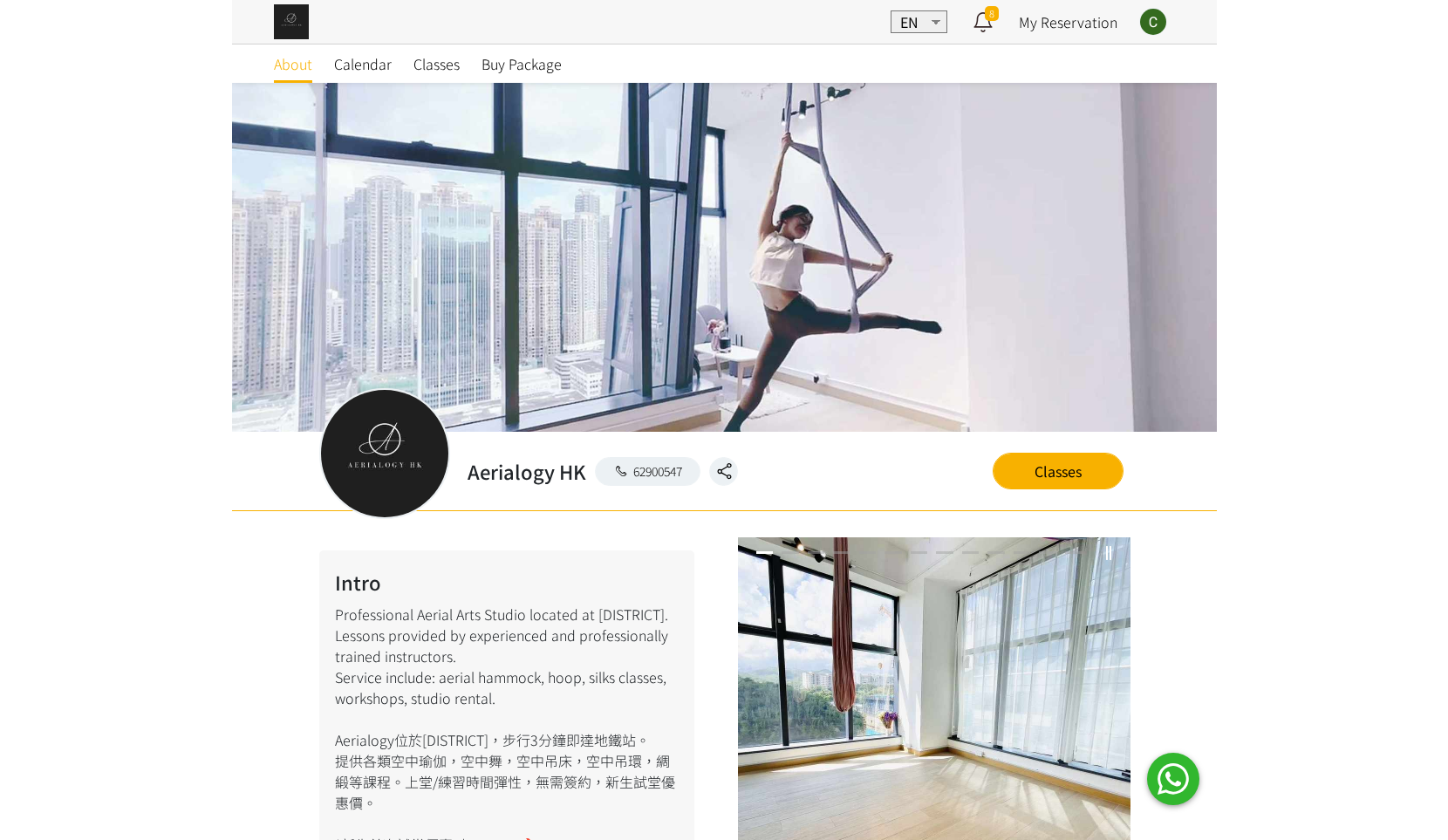scroll, scrollTop: 0, scrollLeft: 0, axis: both 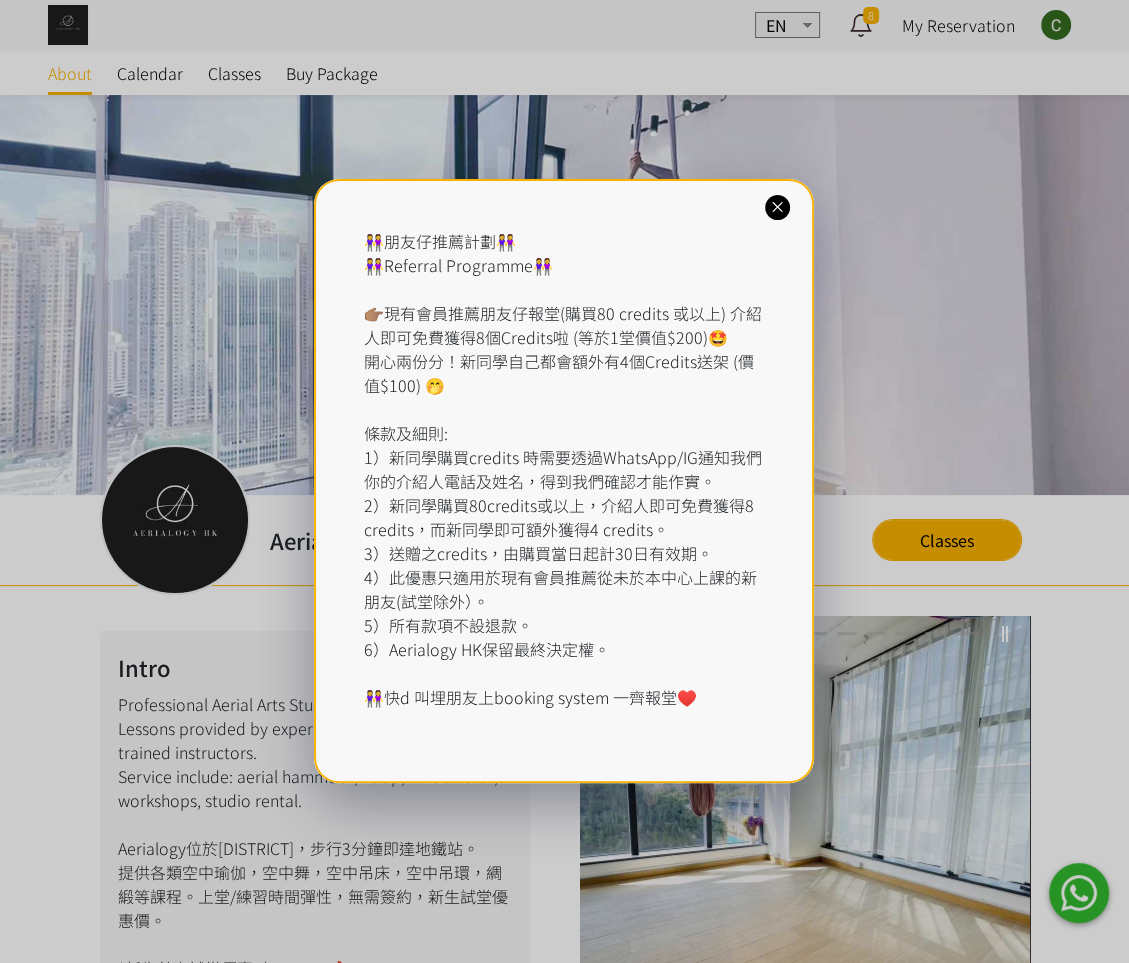 click at bounding box center (777, 207) 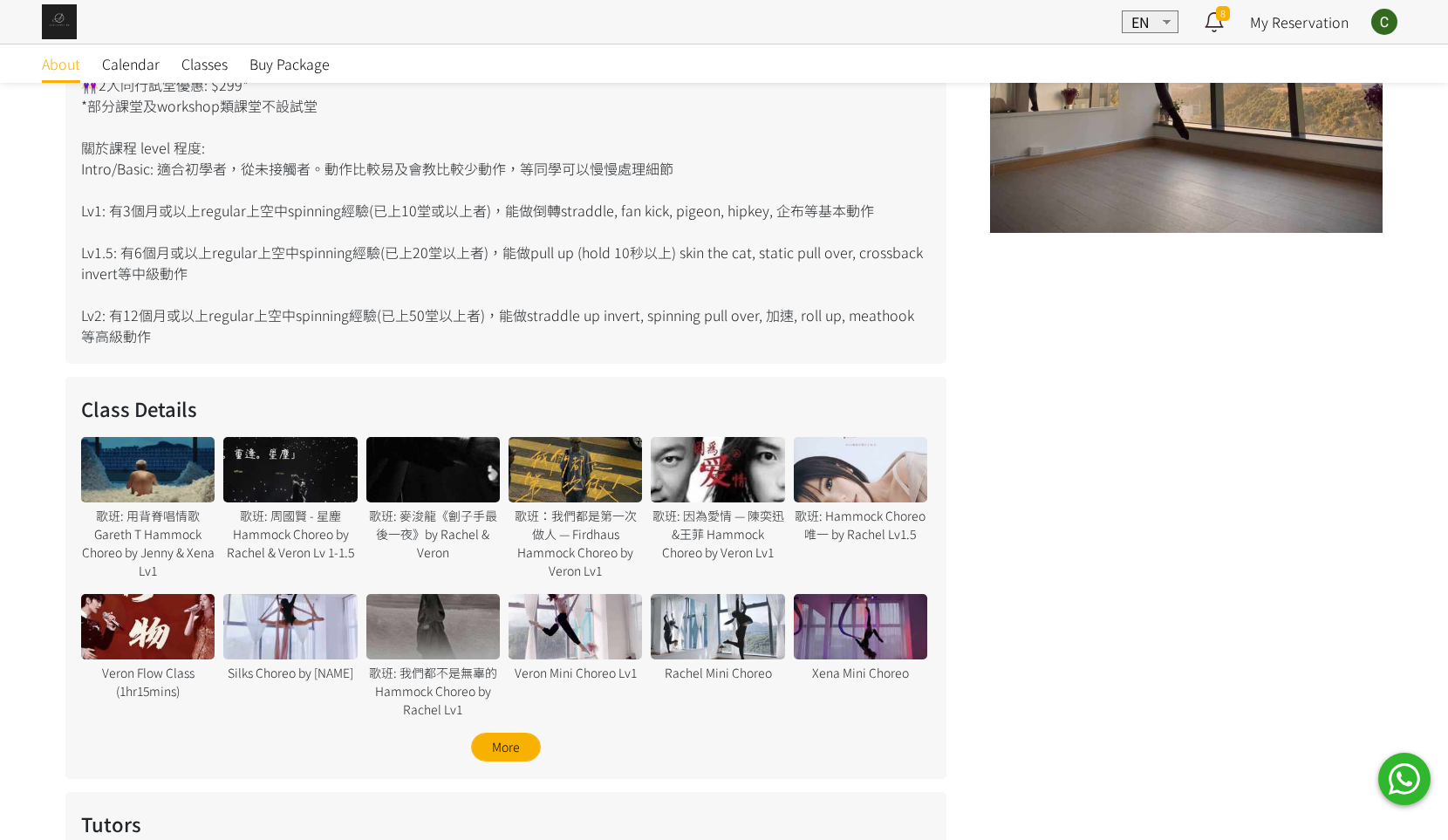 scroll, scrollTop: 756, scrollLeft: 0, axis: vertical 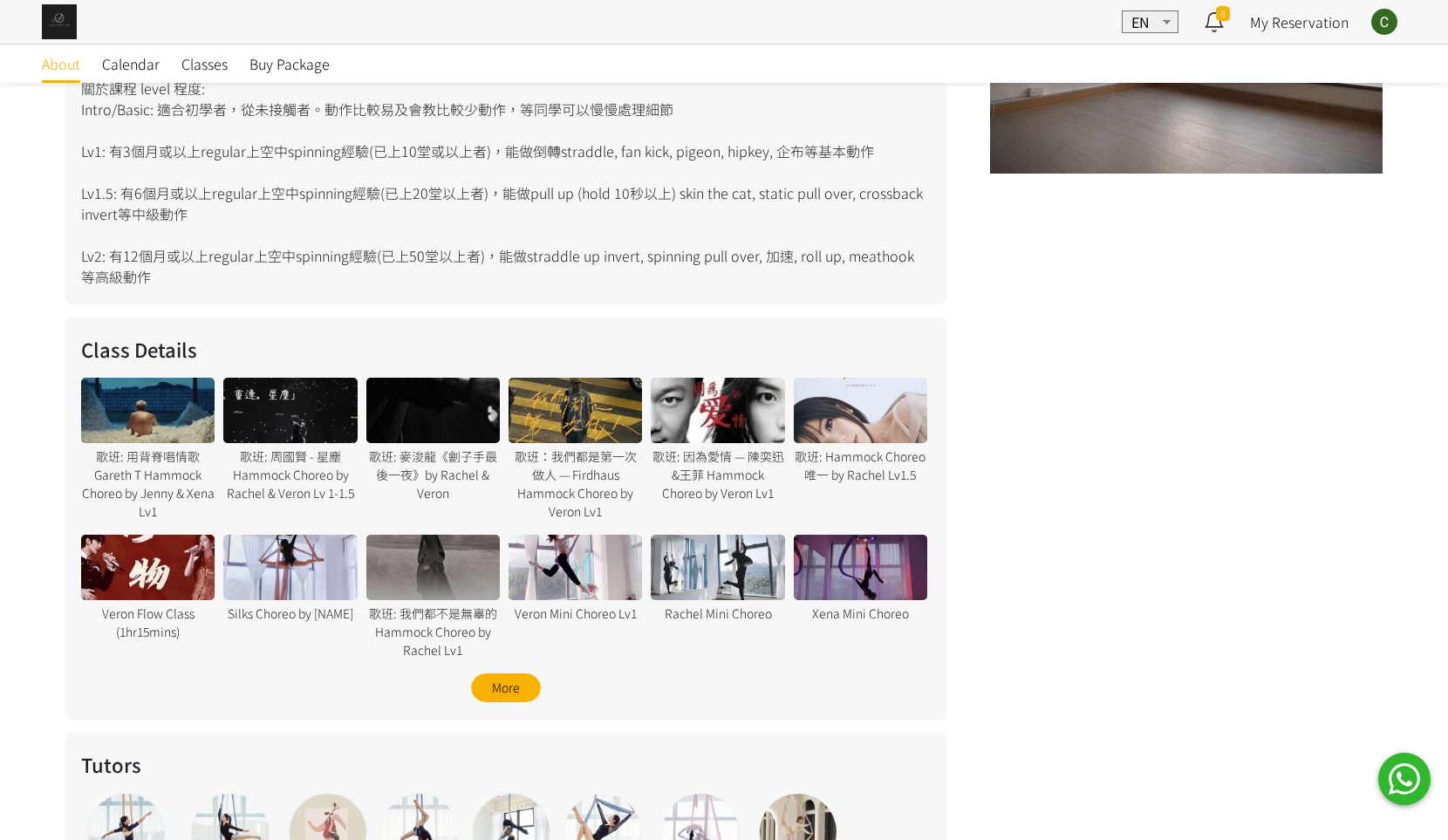 click at bounding box center [433, 410] 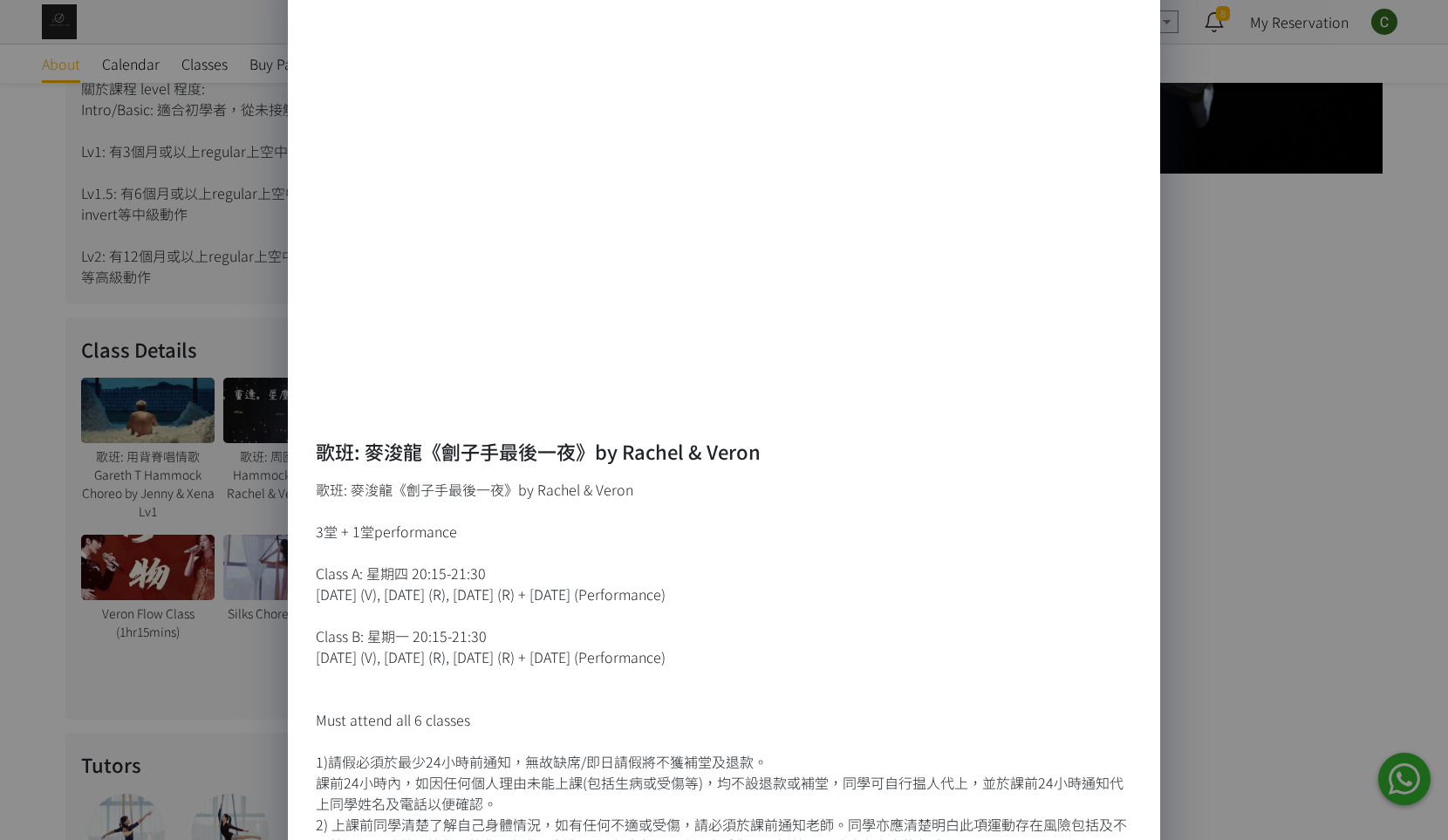 scroll, scrollTop: 84, scrollLeft: 0, axis: vertical 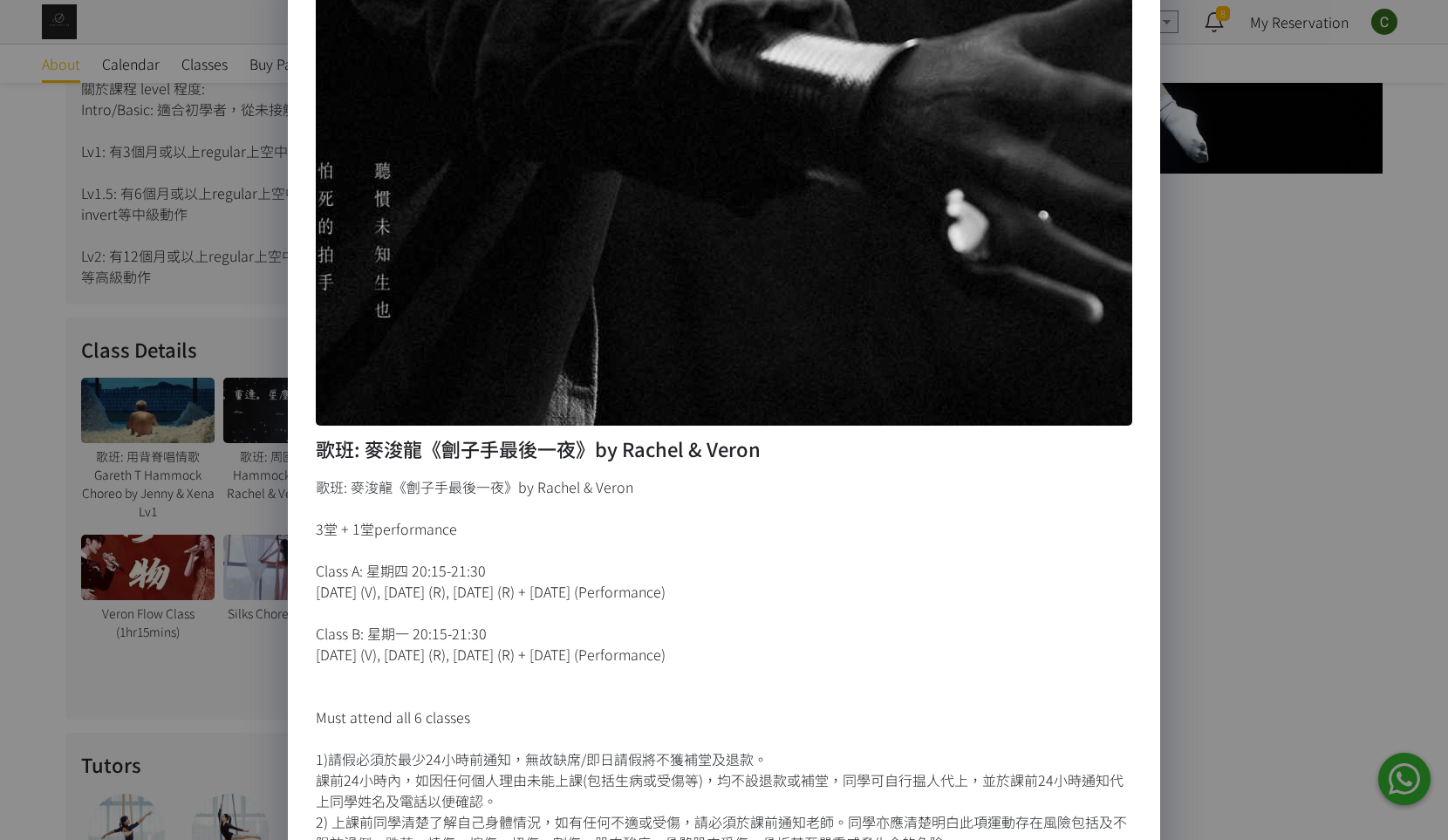 click on "歌班: 麥浚龍《劊子手最後一夜》by Rachel & Veron   歌班: 麥浚龍《劊子手最後一夜》by Rachel & Veron
3堂 + 1堂performance
Class A: 星期四 20:15-21:30
14/8 (V), 21/8 (R), 28/8 (R) + 4/9 (Performance)
Class B: 星期一 20:15-21:30
25/8 (V), 1/9 (R), 8/9 (R) + 15/9 (Performance)
Must attend all 6 classes
1)請假必須於最少24小時前通知，無故缺席/即日請假將不獲補堂及退款。
課前24小時內，如因任何個人理由未能上課(包括生病或受傷等)，均不設退款或補堂，同學可自行揾人代上，並於課前24小時通知代上同學姓名及電話以便確認。
2) 上課前同學清楚了解自己身體情況，如有任何不適或受傷，請必須於課前通知老師。同學亦應清楚明白此項運動存在風險包括及不限於滑倒，跌落，燒傷，擦傷，扭傷，割傷，肌肉酸痛，骨骼肌肉受傷，骨折甚至嚴重威脅生命的危險。" at bounding box center (724, 420) 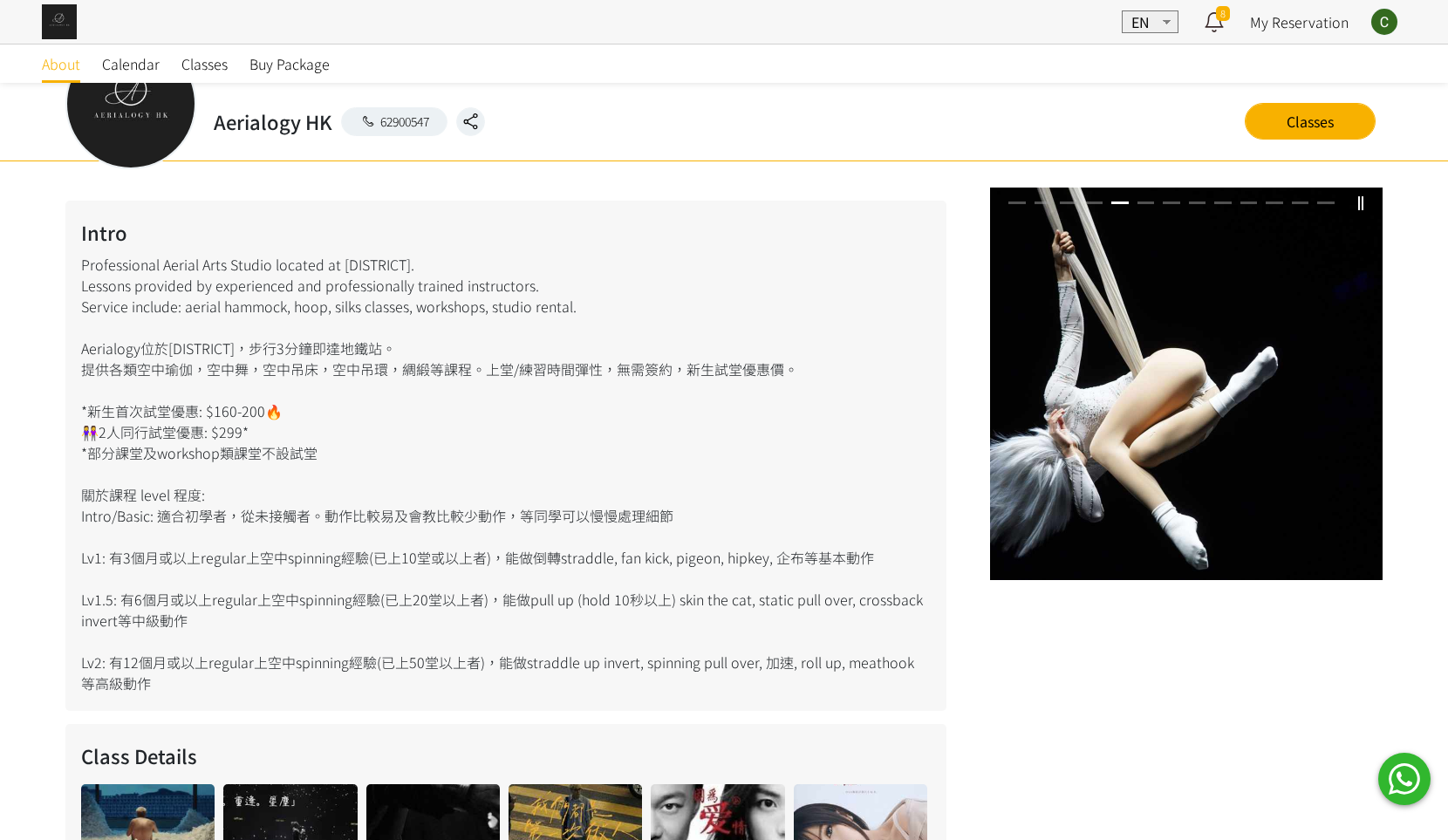 scroll, scrollTop: 349, scrollLeft: 0, axis: vertical 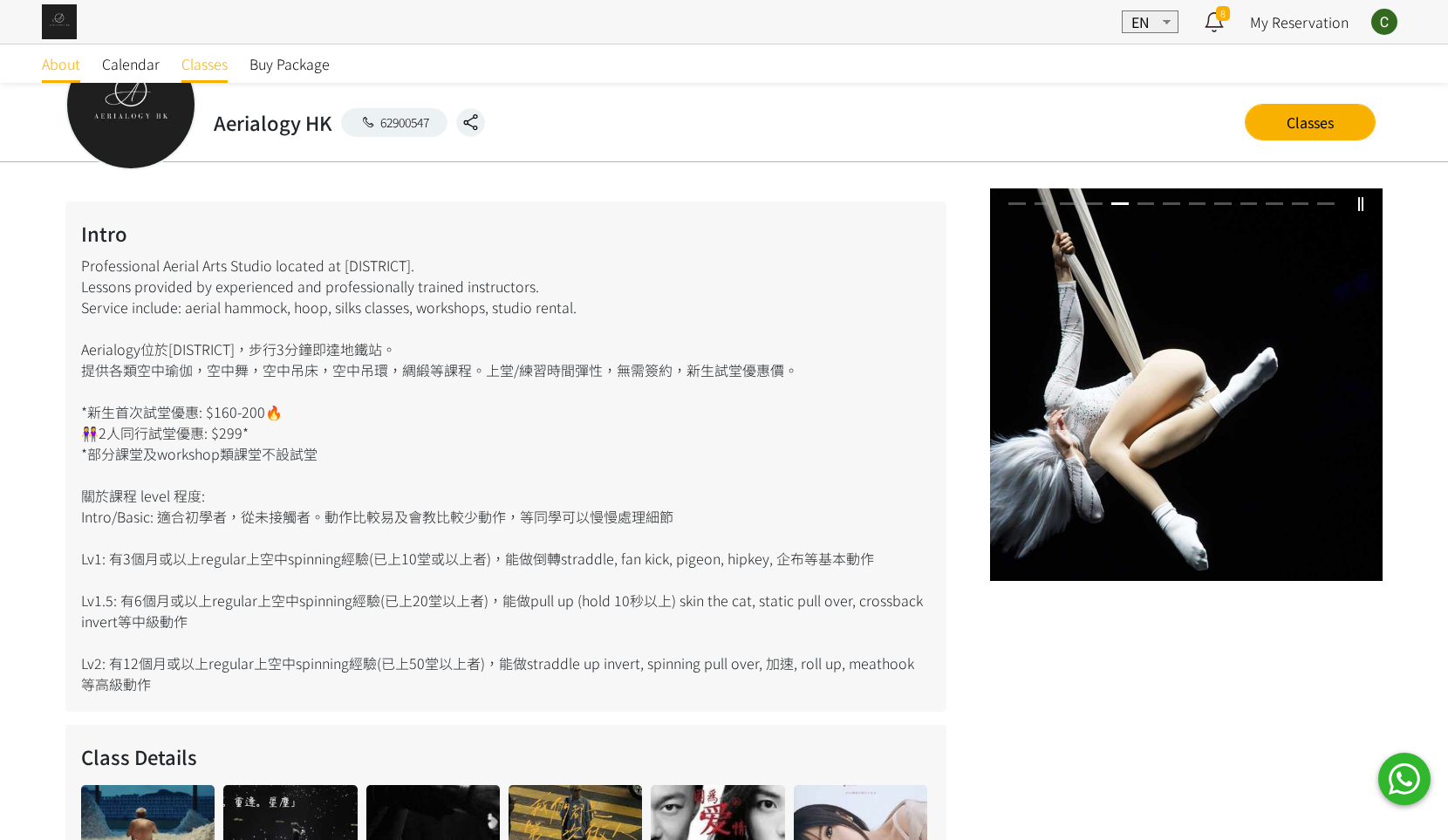 click on "Classes" at bounding box center [204, 64] 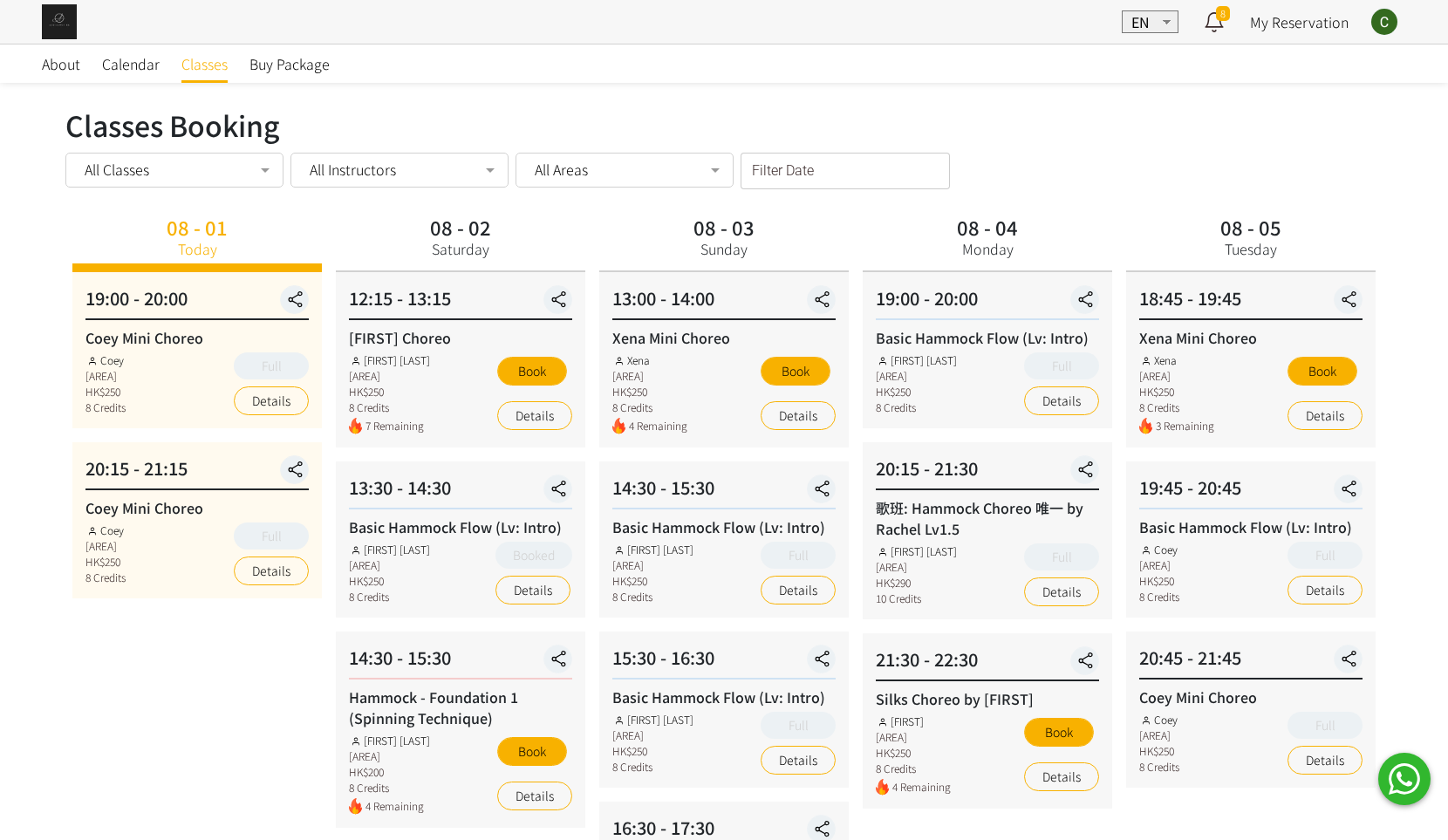 scroll, scrollTop: 0, scrollLeft: 0, axis: both 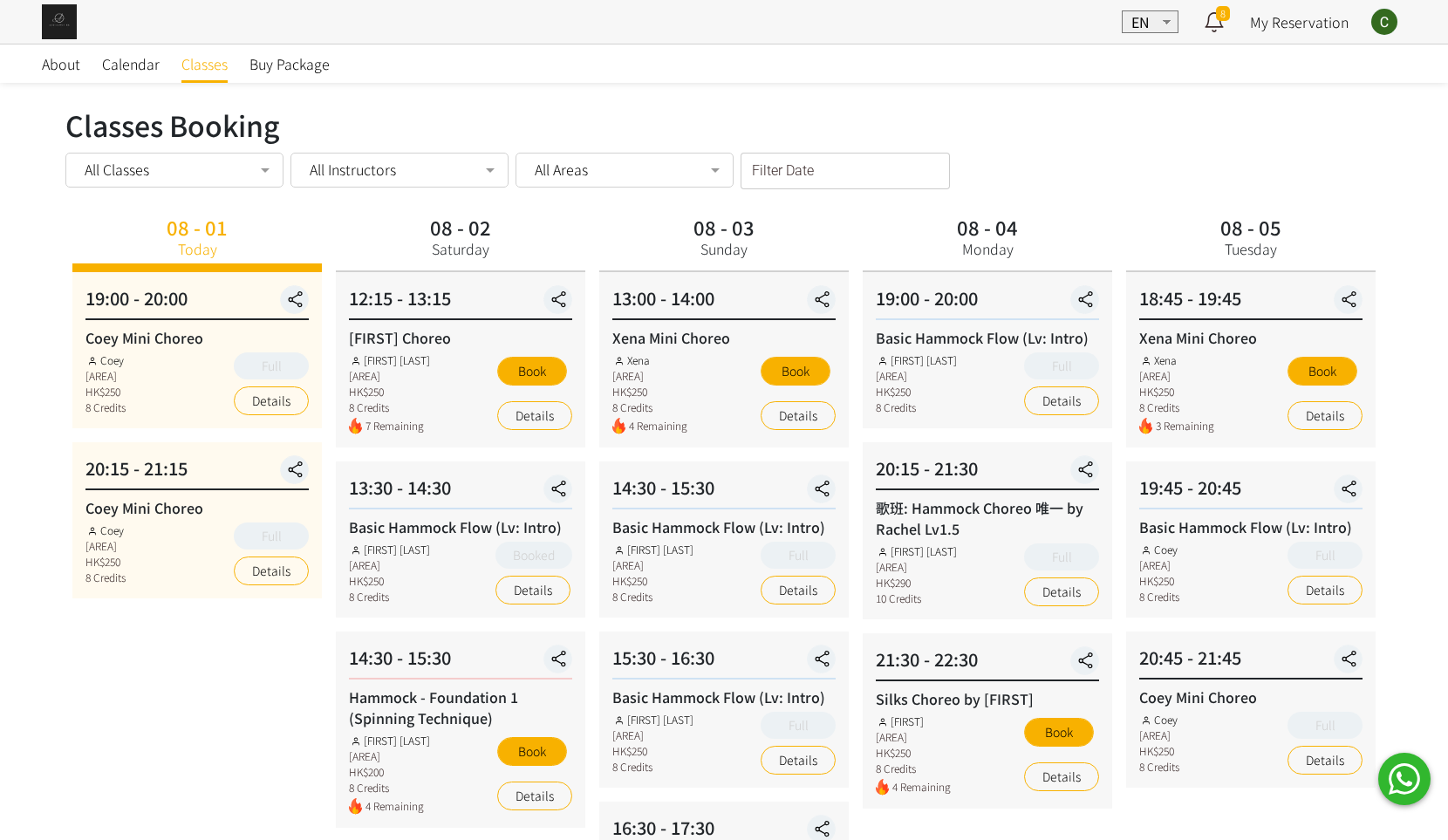 click on "Filter Date" at bounding box center [774, 167] 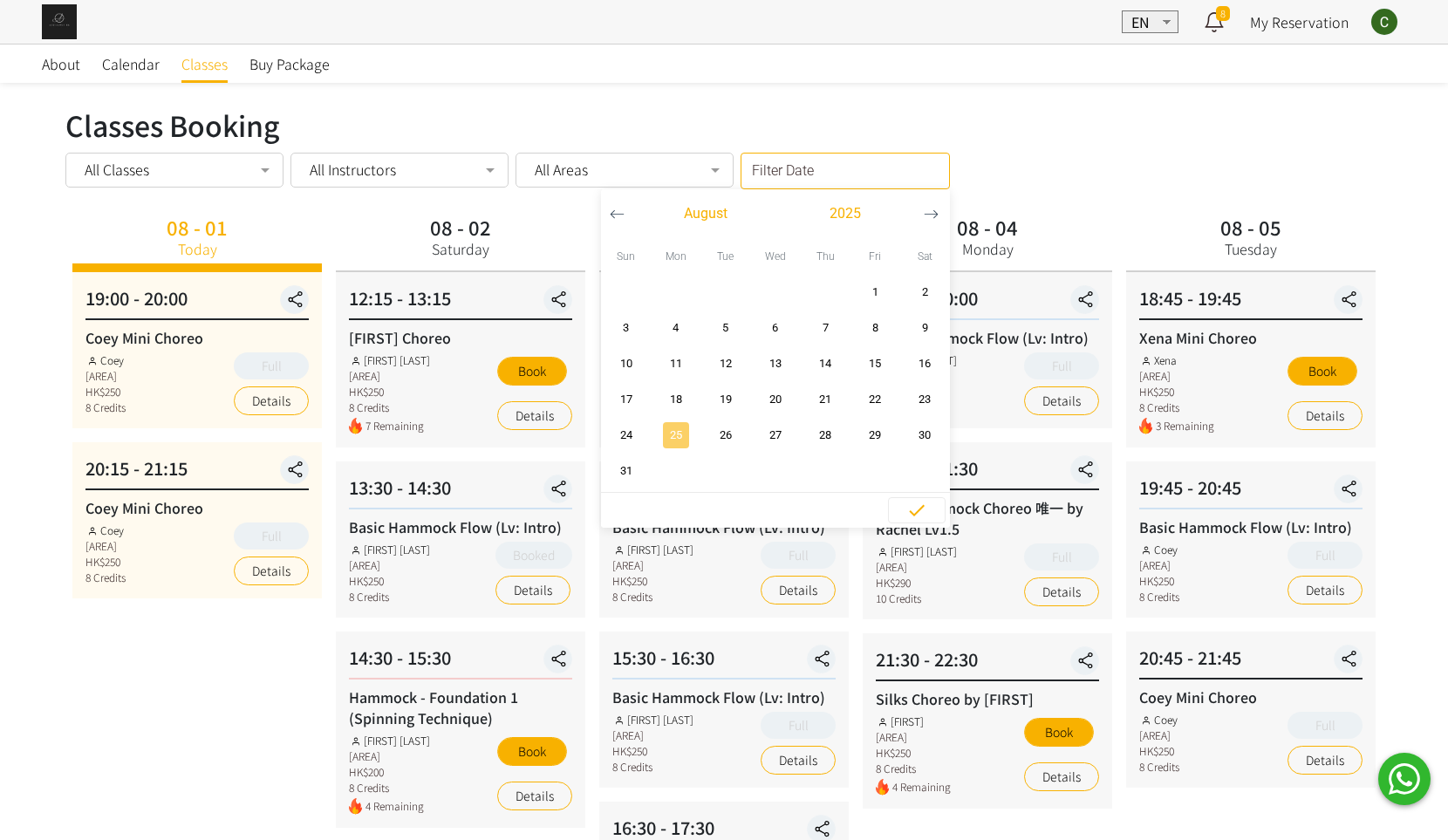 click on "25" at bounding box center [675, 435] 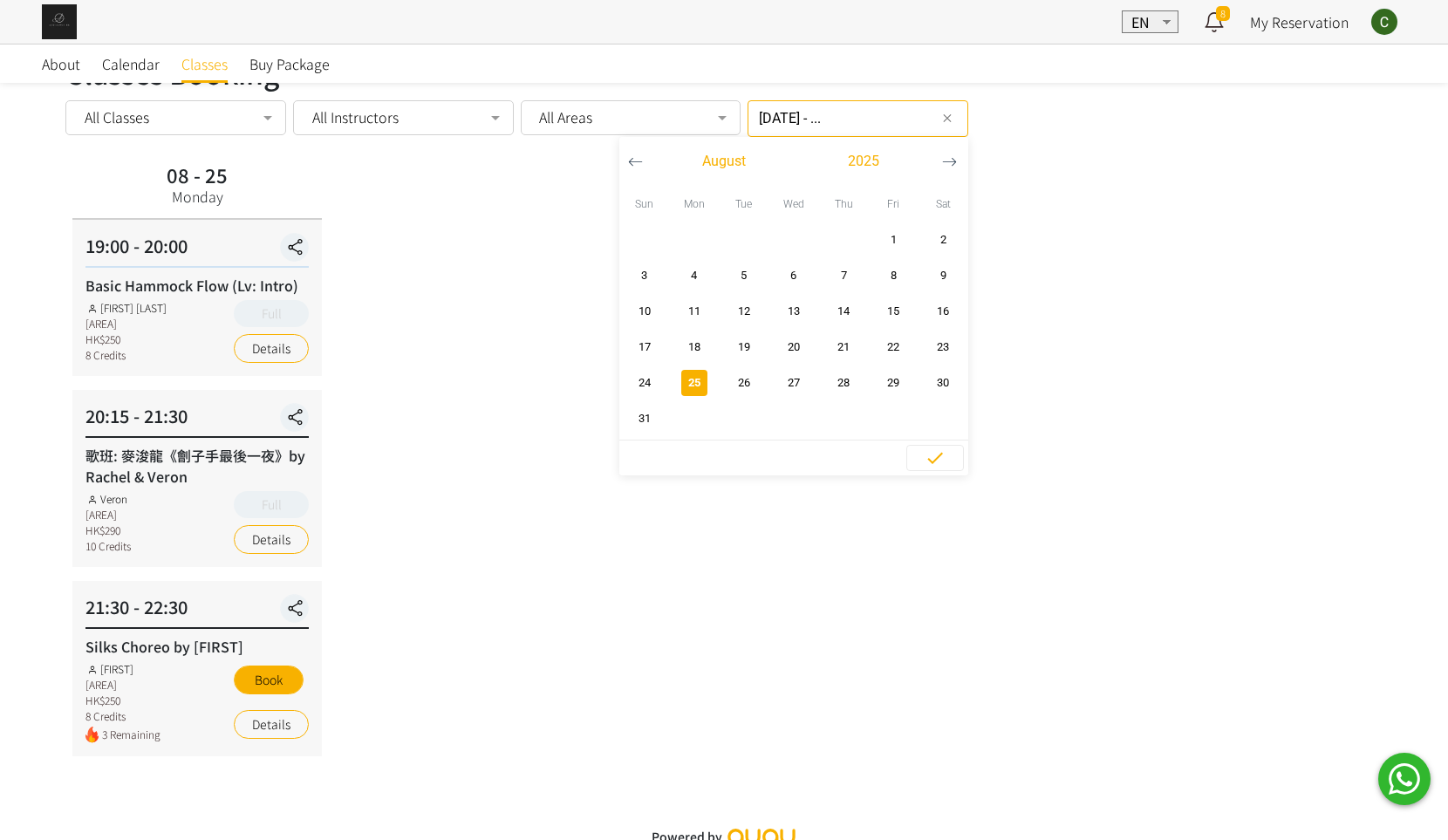 scroll, scrollTop: 65, scrollLeft: 0, axis: vertical 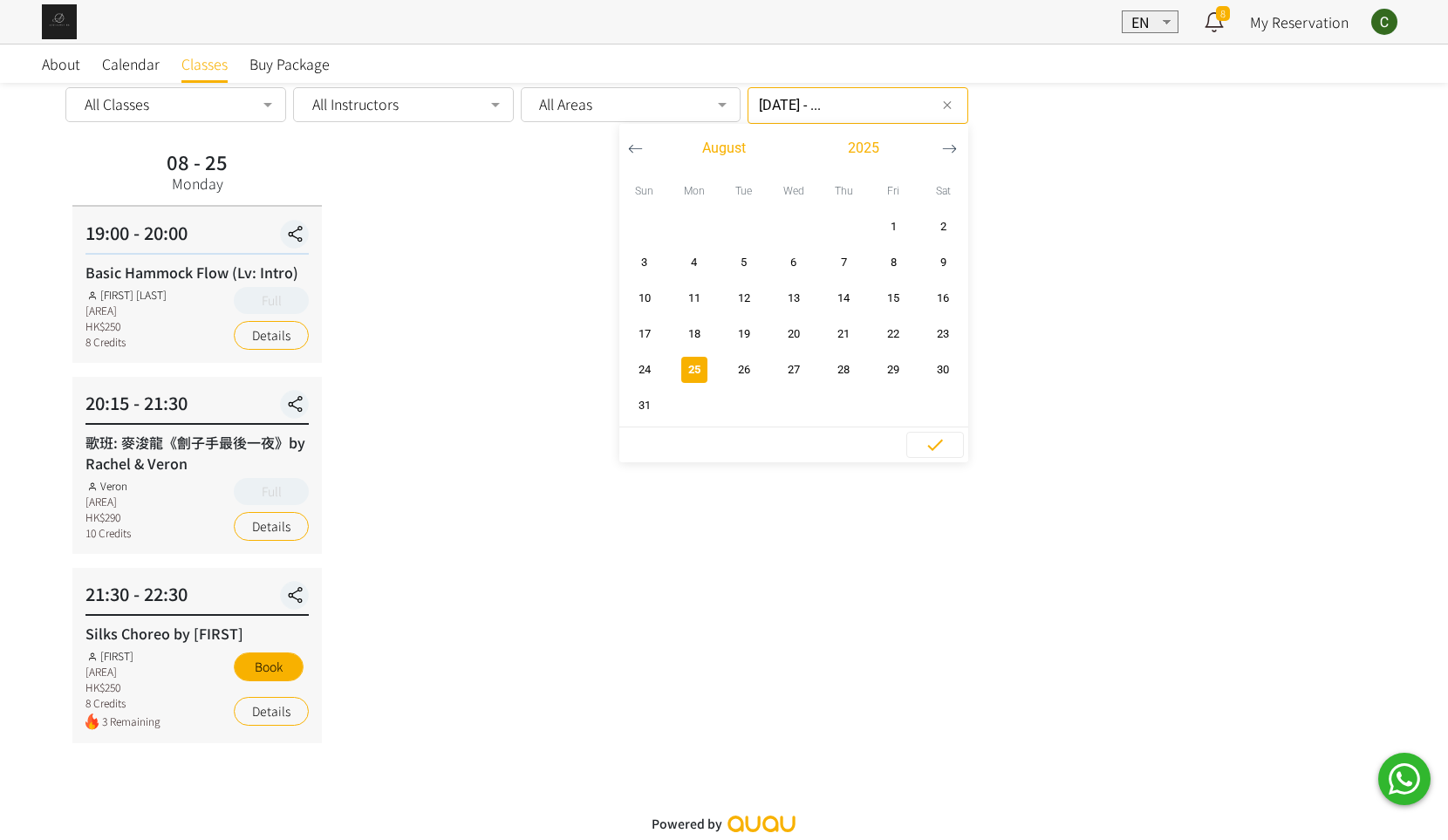 click 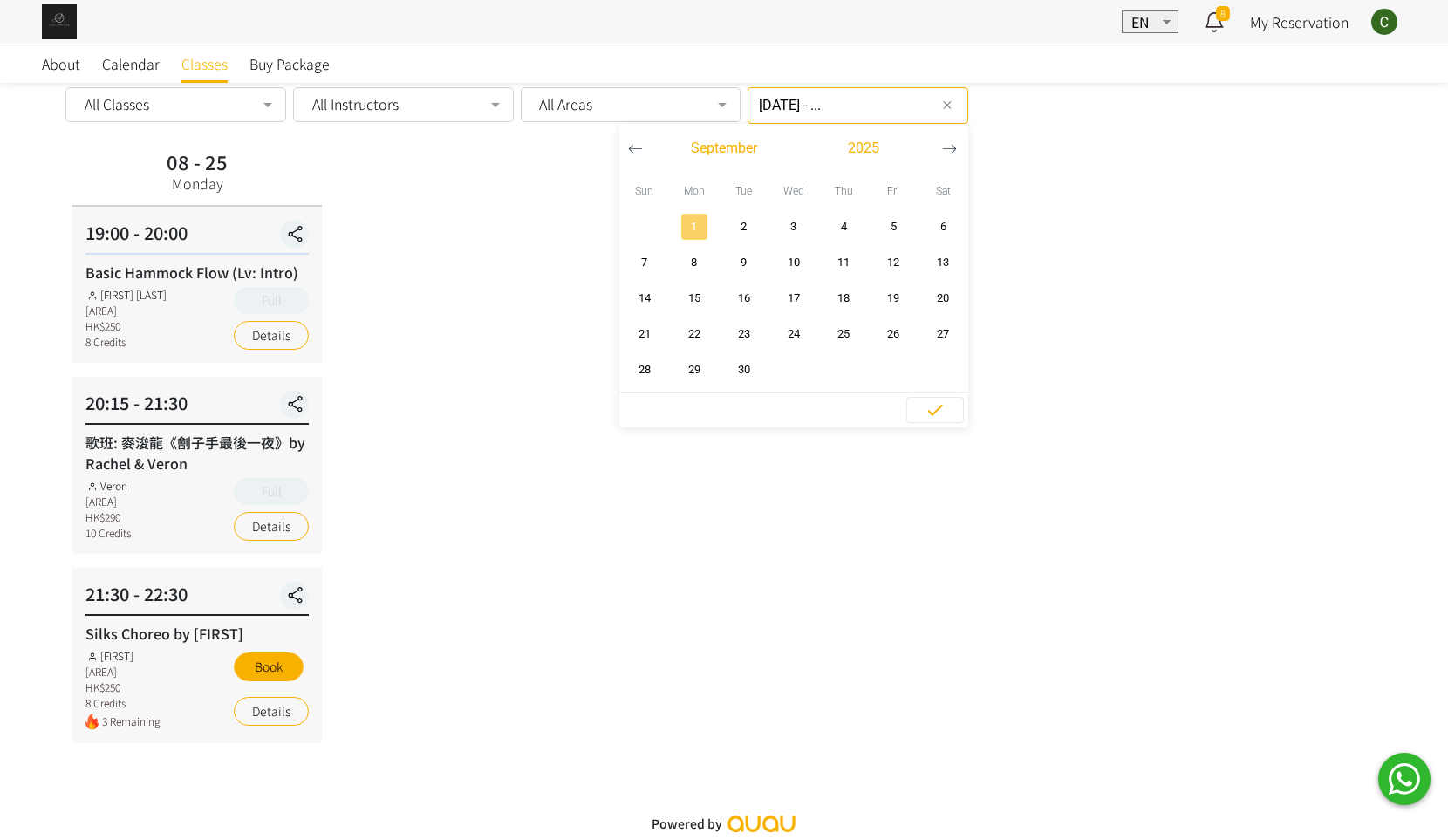 click on "1" at bounding box center (693, 227) 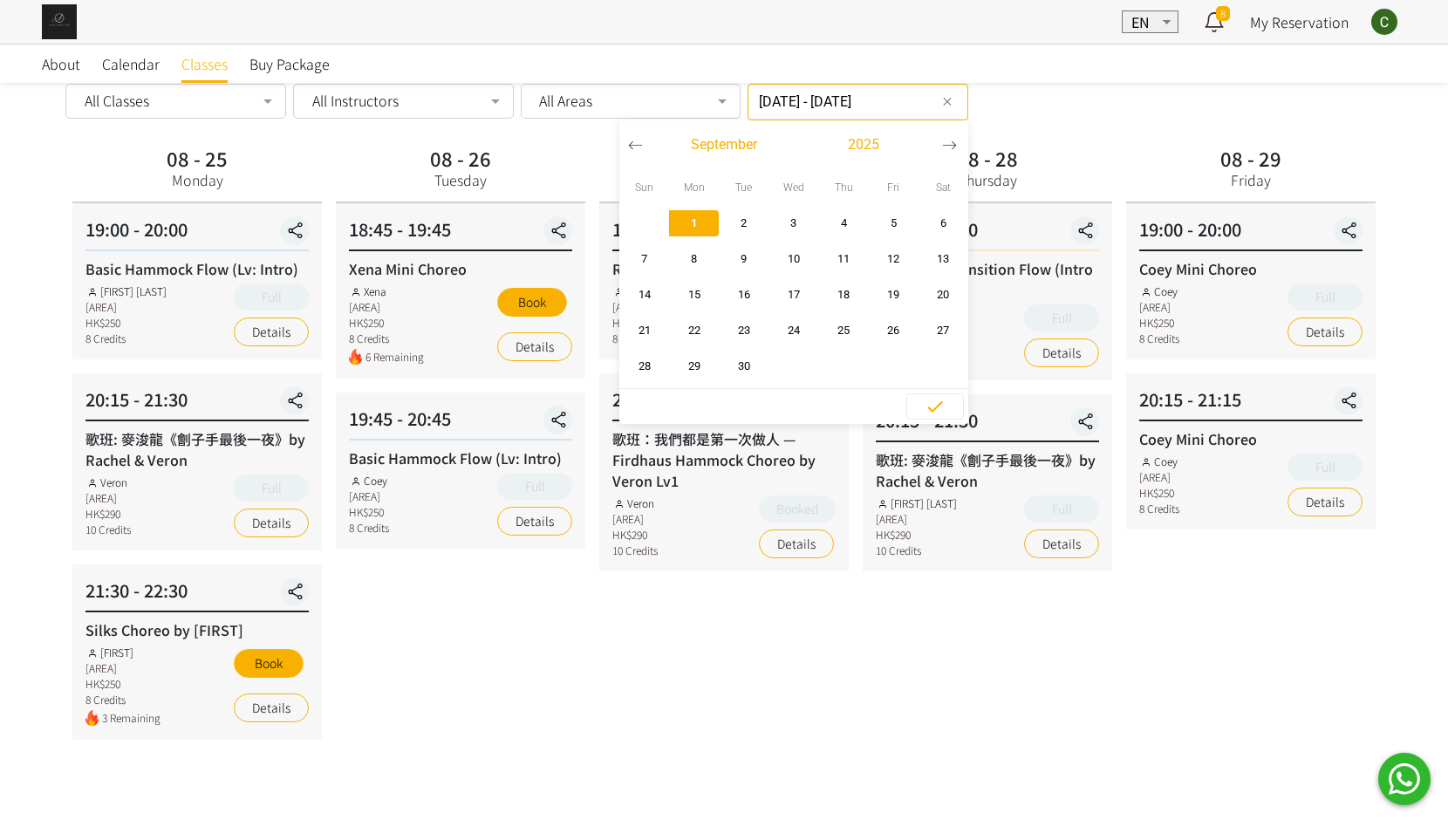 click on "1" at bounding box center [693, 223] 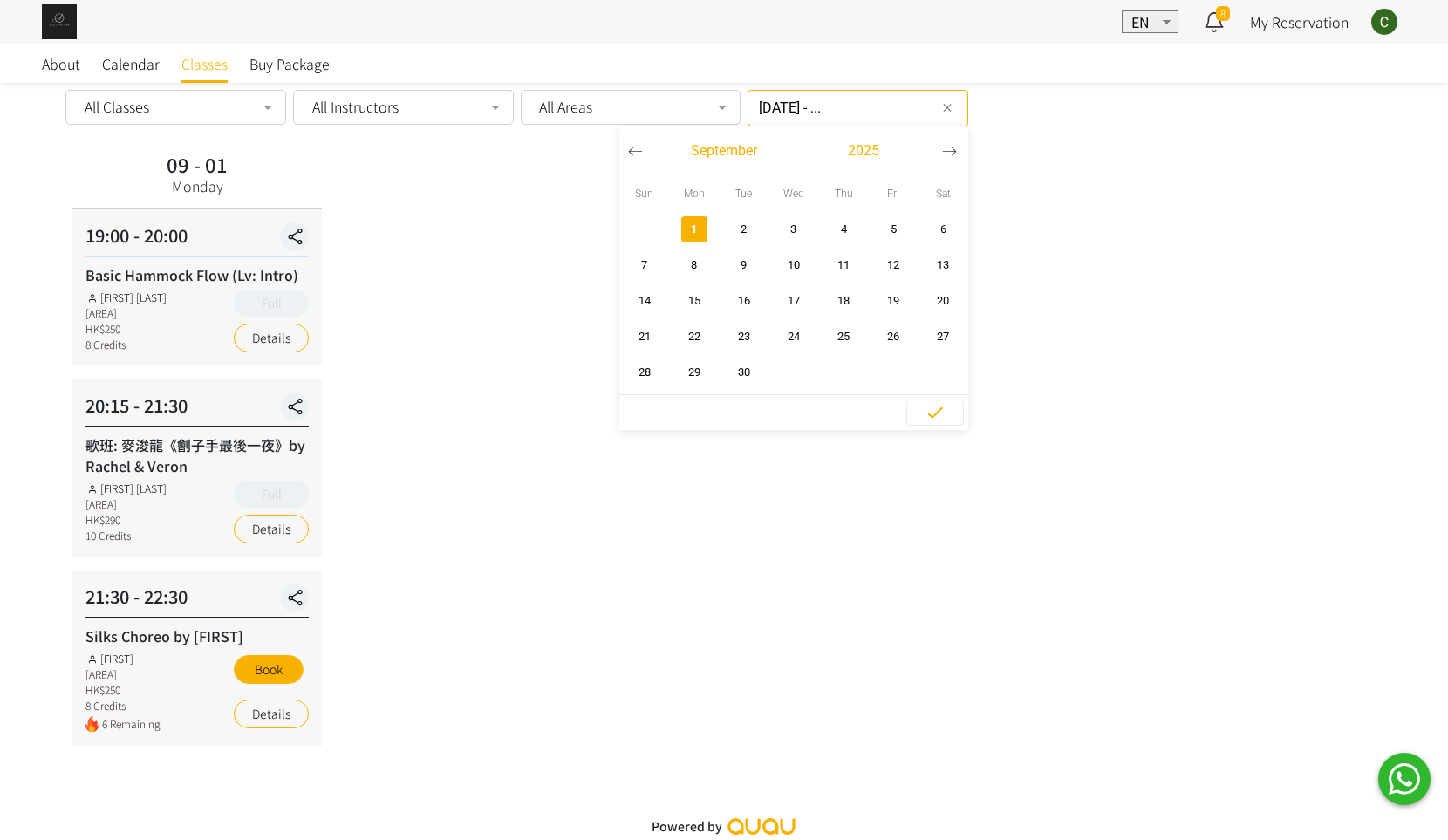 scroll, scrollTop: 59, scrollLeft: 0, axis: vertical 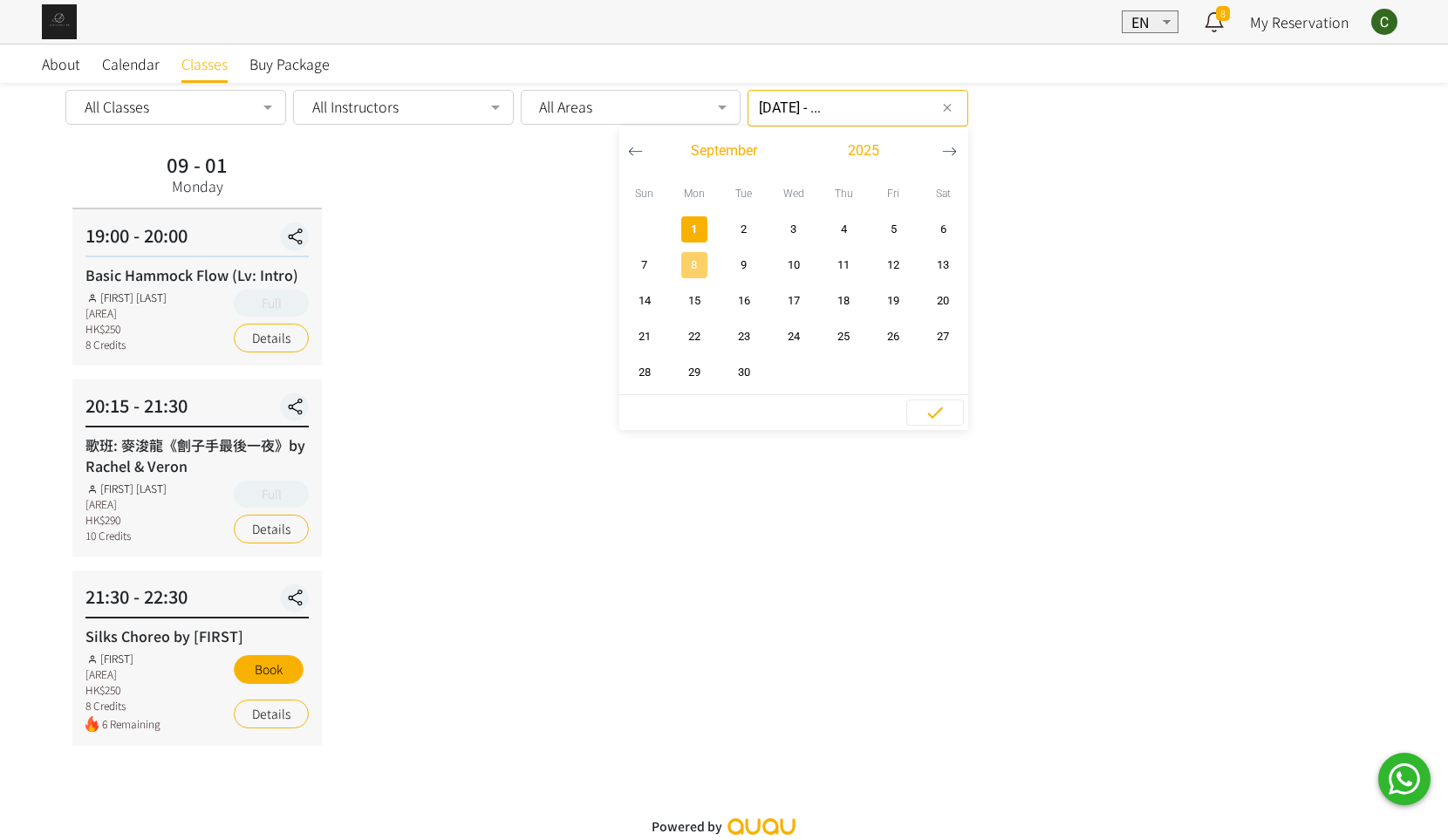 click on "8" at bounding box center [693, 265] 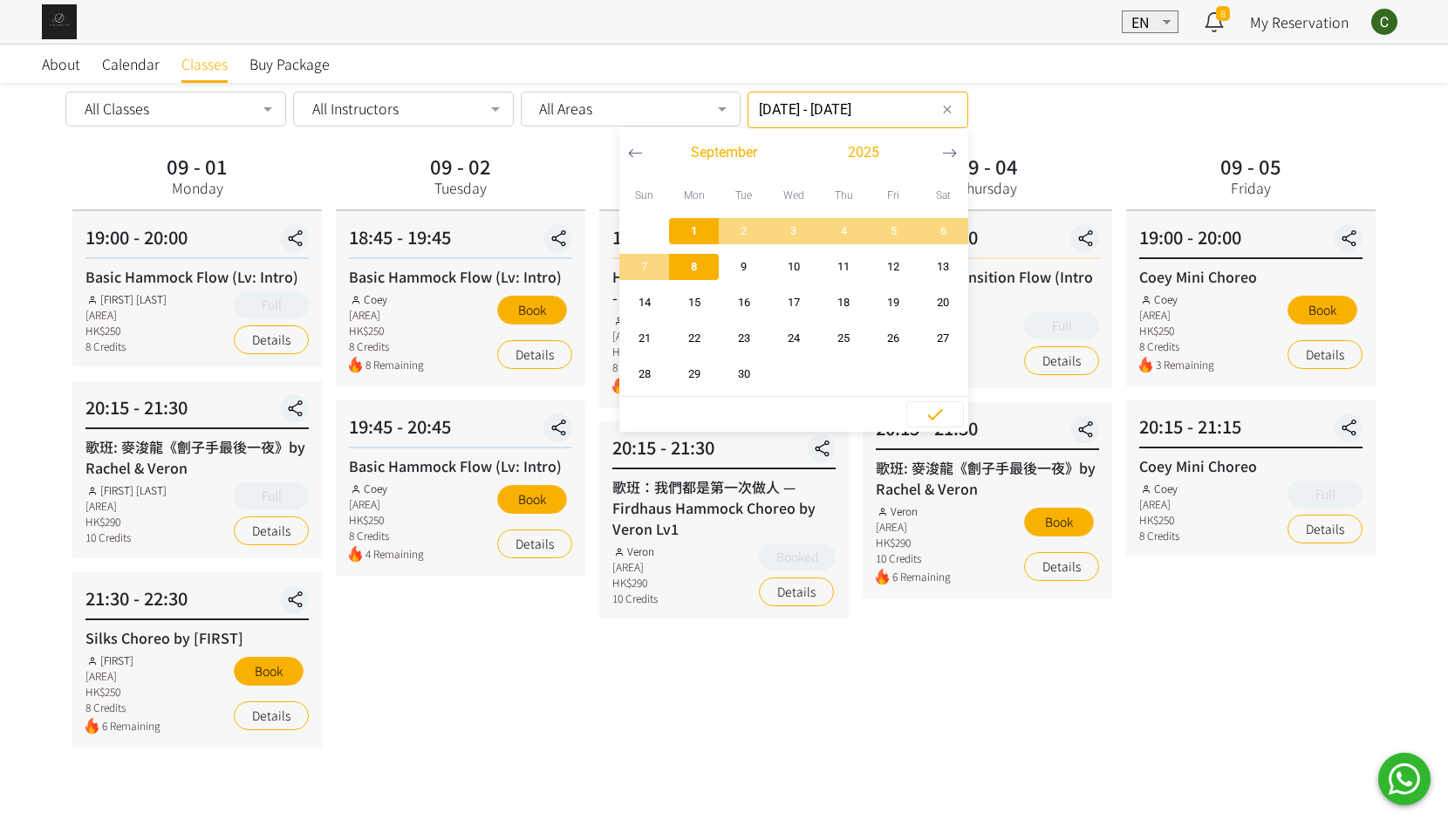 click on "8" at bounding box center [693, 267] 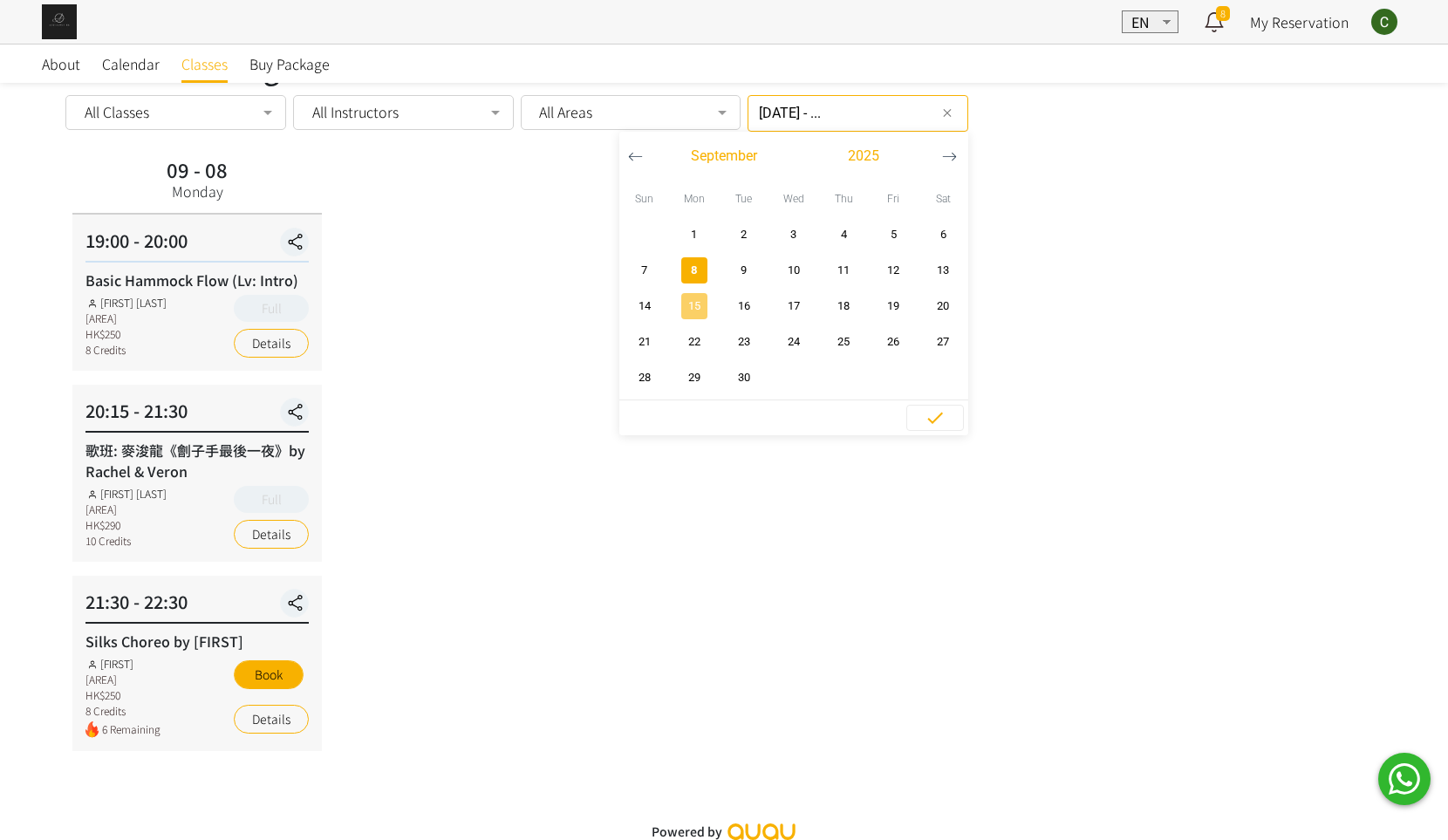scroll, scrollTop: 56, scrollLeft: 0, axis: vertical 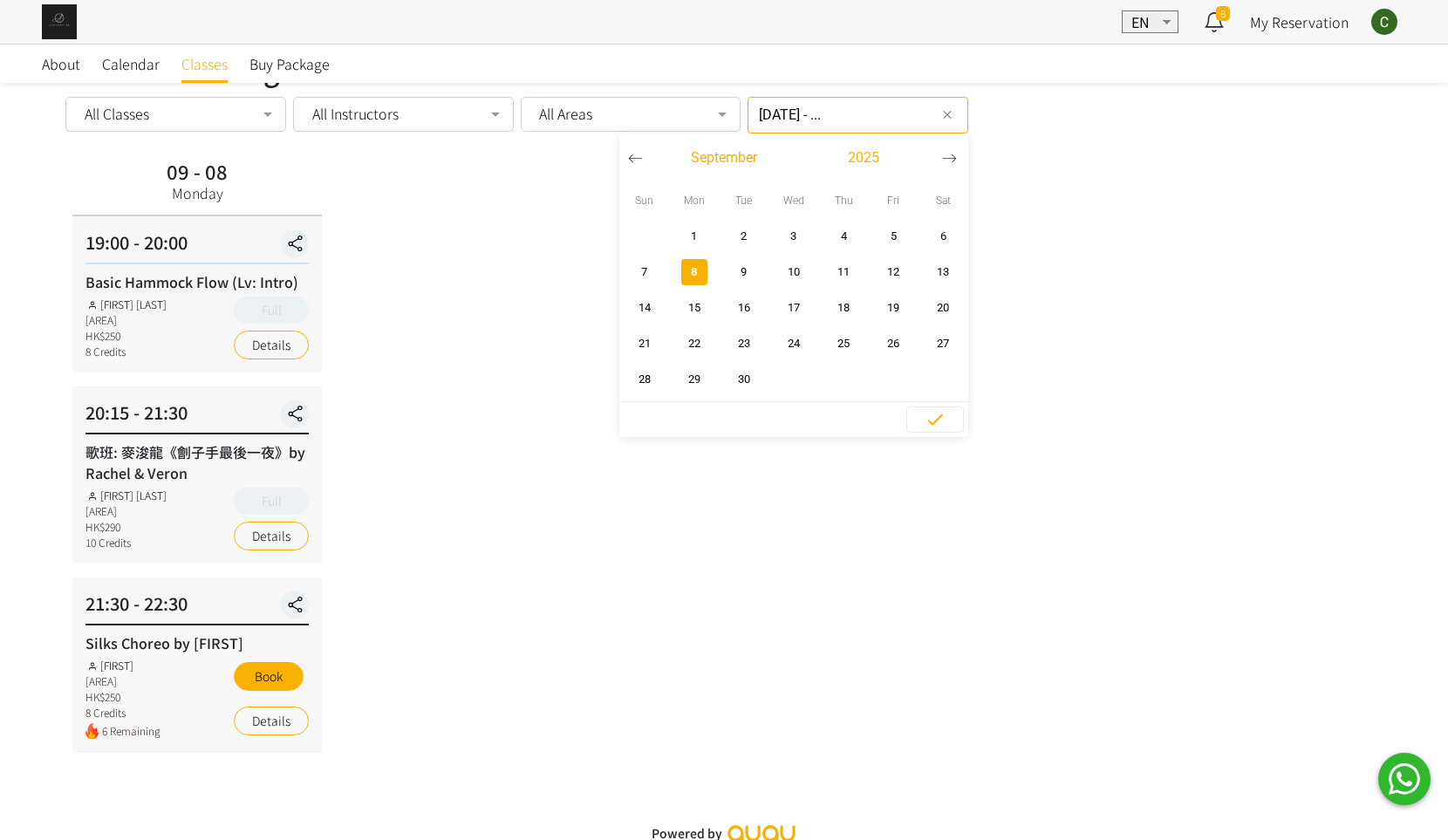 click on "09 -
08
Monday
19:00 - 20:00
Basic Hammock Flow (Lv: Intro)
Rachel Ng
Lai Chi Kok
HK$250
8 Credits
Full
Details
20:15 - 21:30
歌班: 麥浚龍《劊子手最後一夜》by Rachel & Veron
Rachel Ng
Lai Chi Kok
HK$290
10 Credits
Full
Details
21:30 - 22:30
Silks Choreo by Joyce
Joyce
Lai Chi Kok
HK$250
8 Credits
6 Remaining
Book
Details" at bounding box center (724, 454) 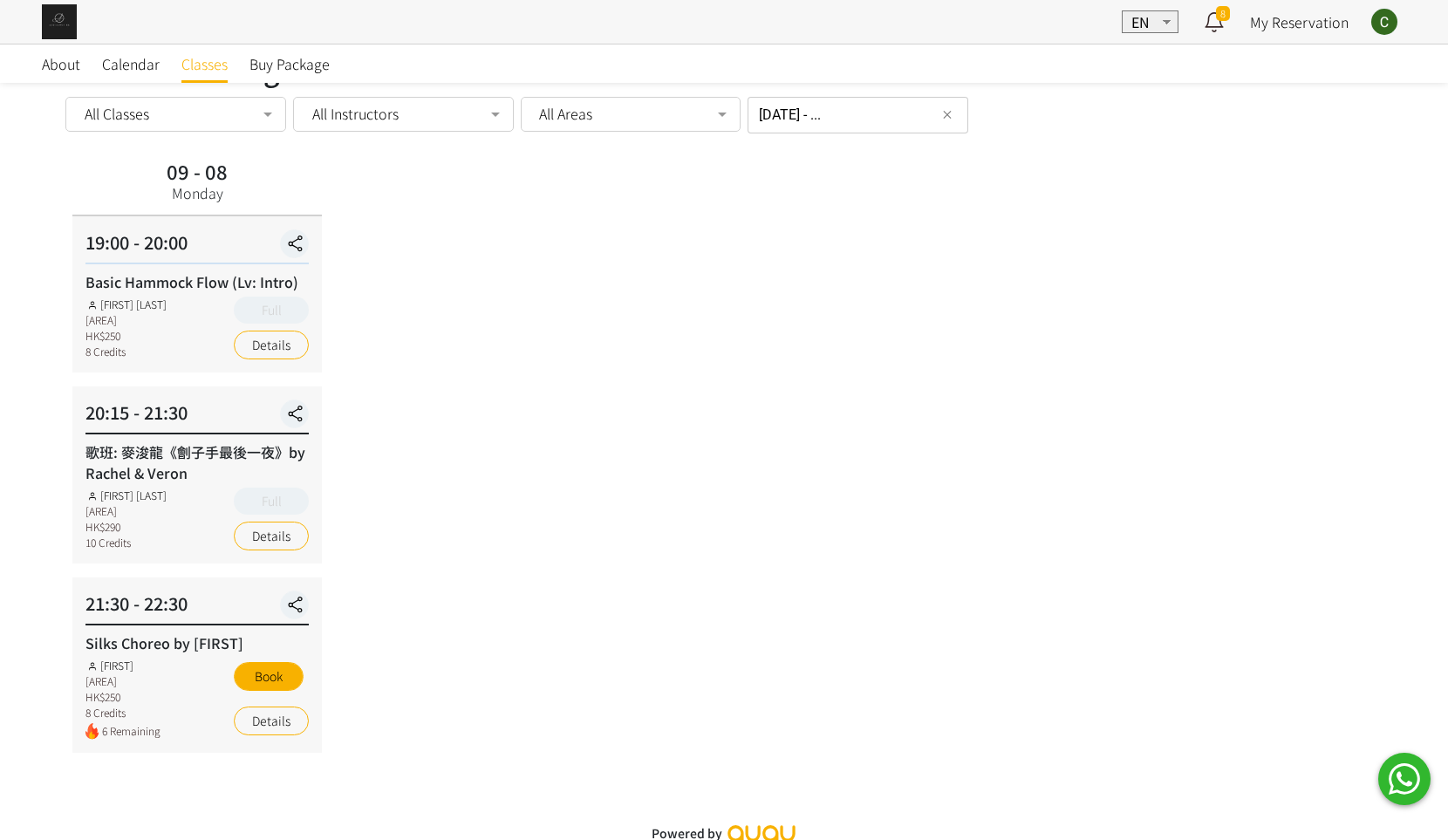 click on "2025-09-08 - ..." at bounding box center [857, 115] 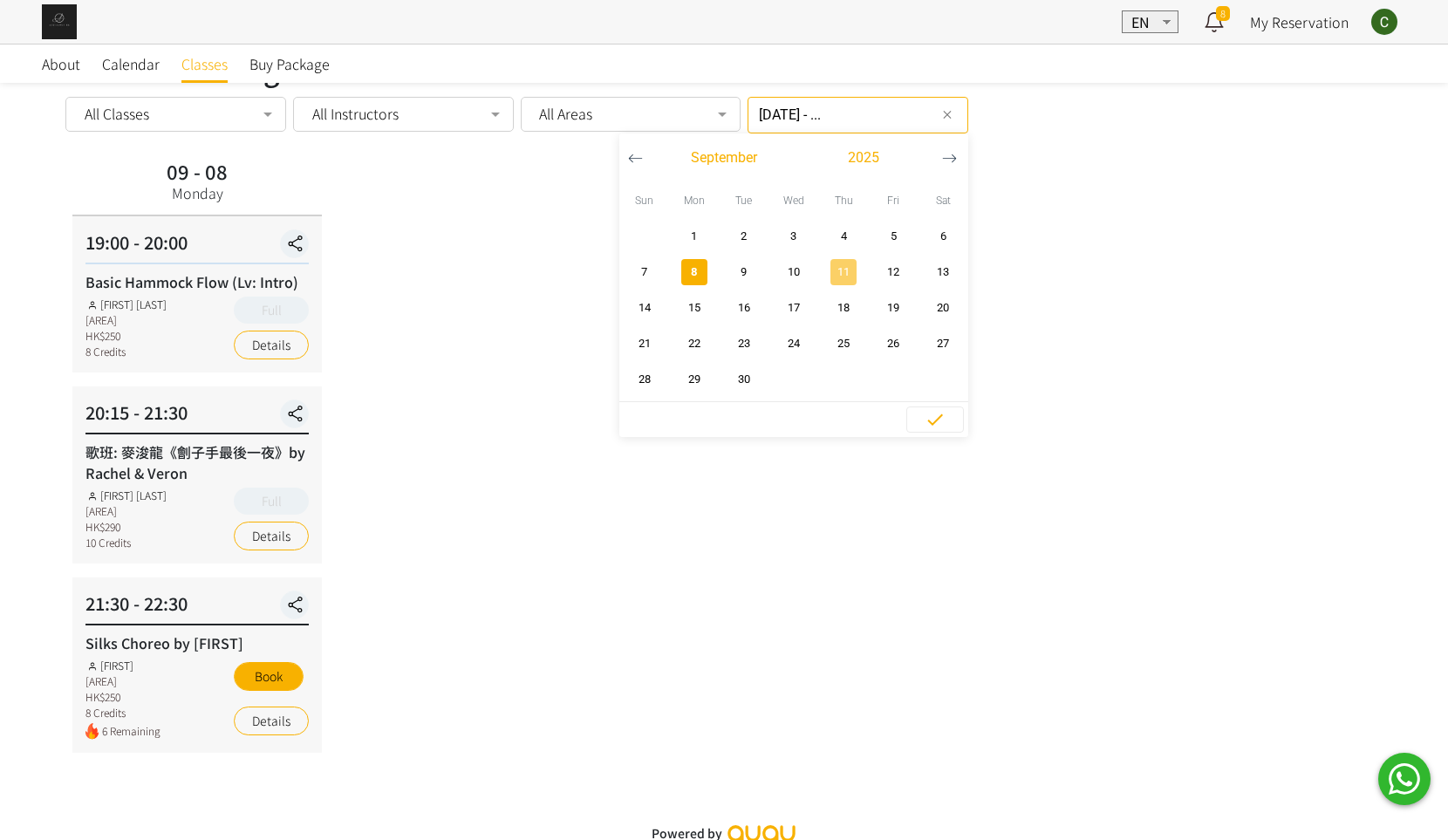 click on "11" at bounding box center (844, 272) 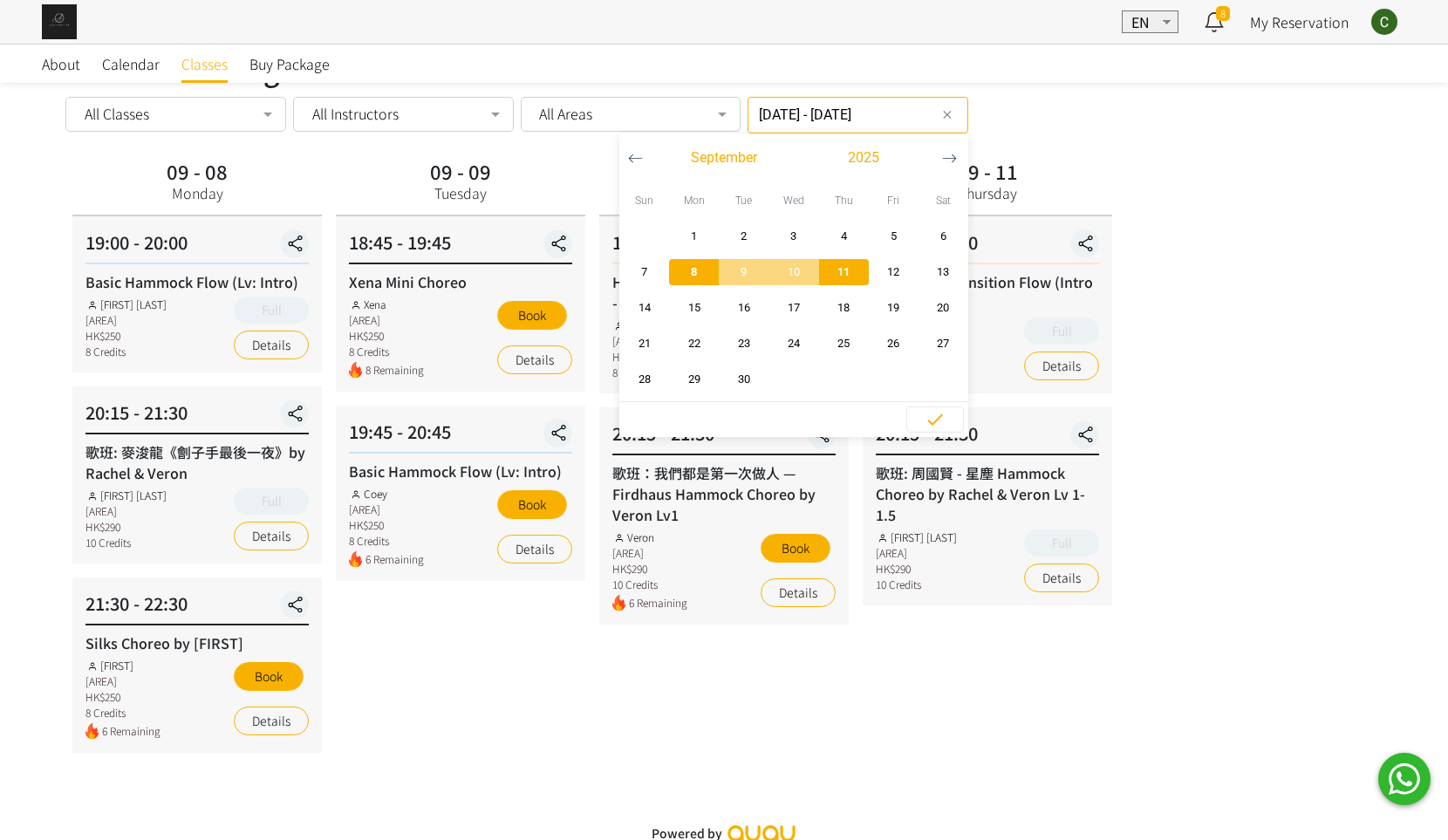 click on "11" at bounding box center [844, 272] 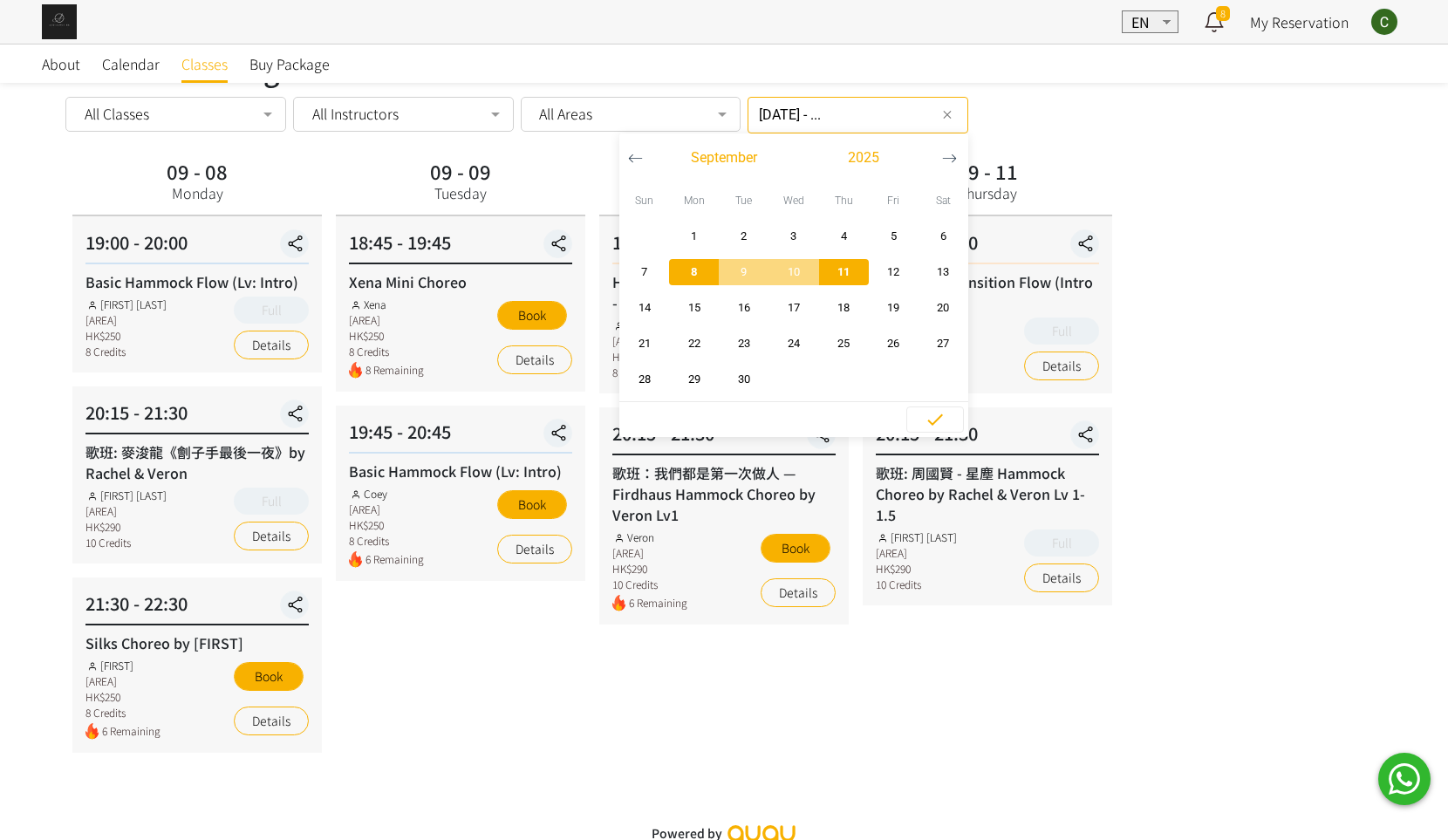 scroll, scrollTop: 0, scrollLeft: 0, axis: both 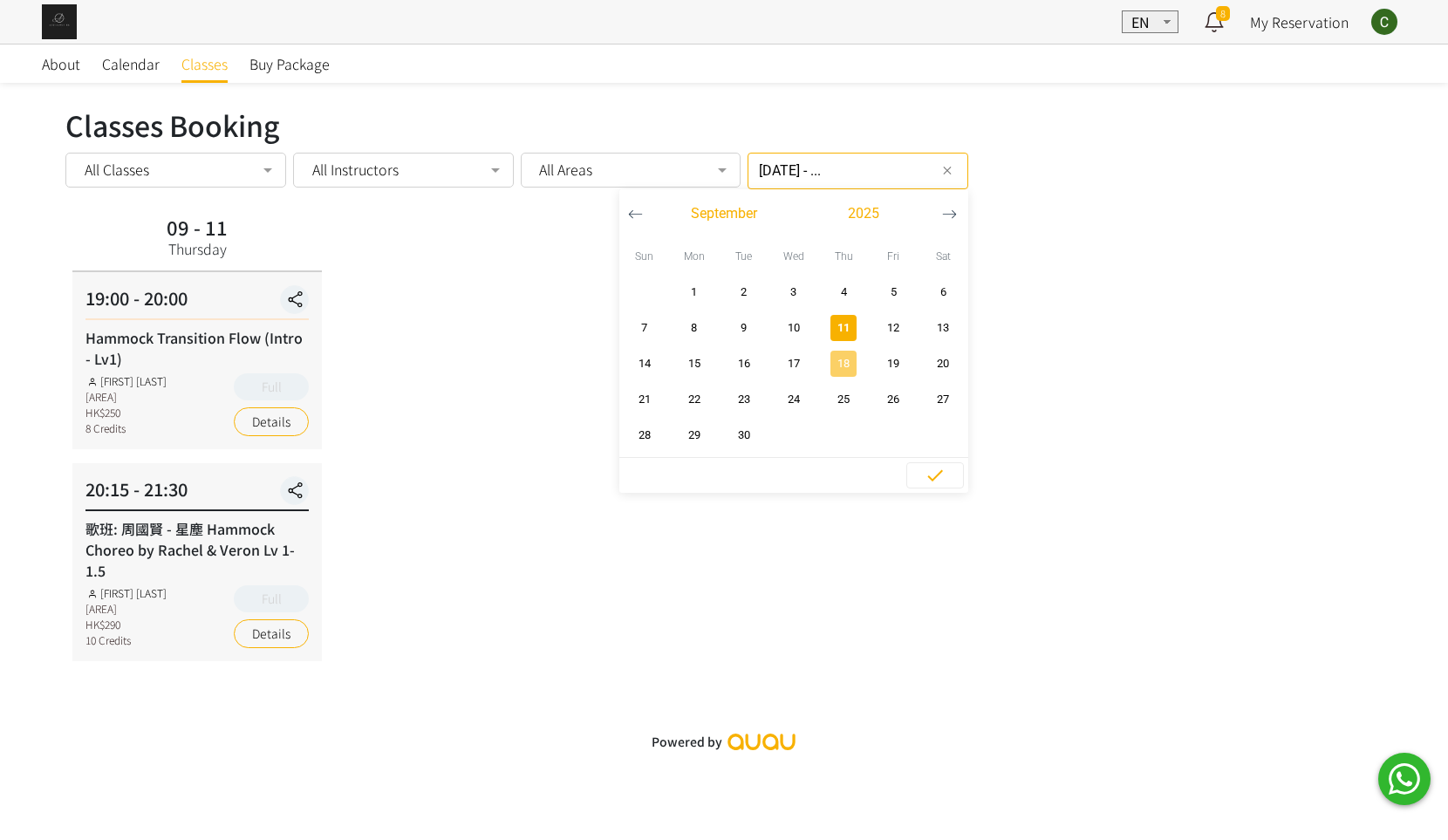 click on "18" at bounding box center (844, 364) 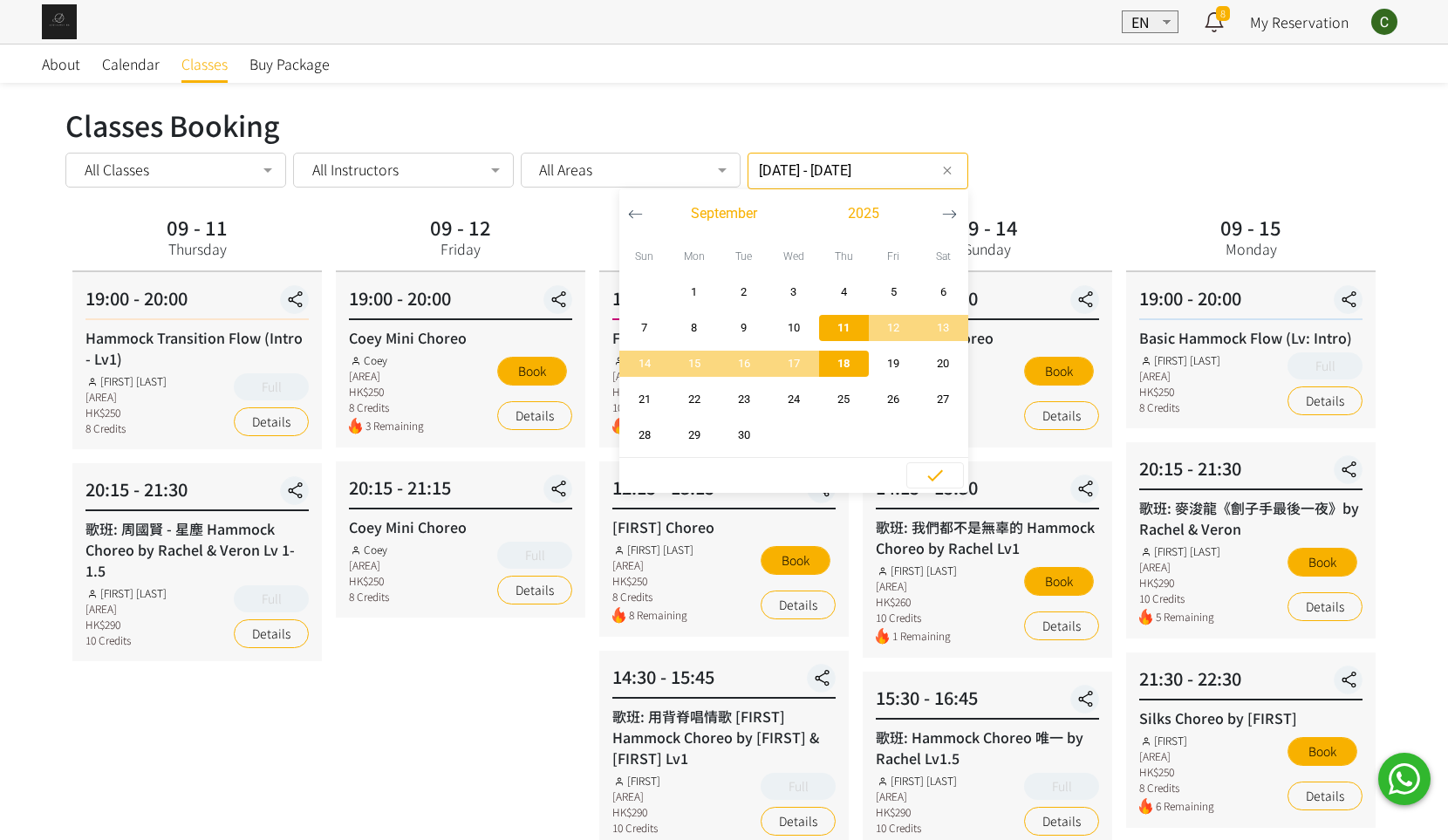 click on "18" at bounding box center [844, 364] 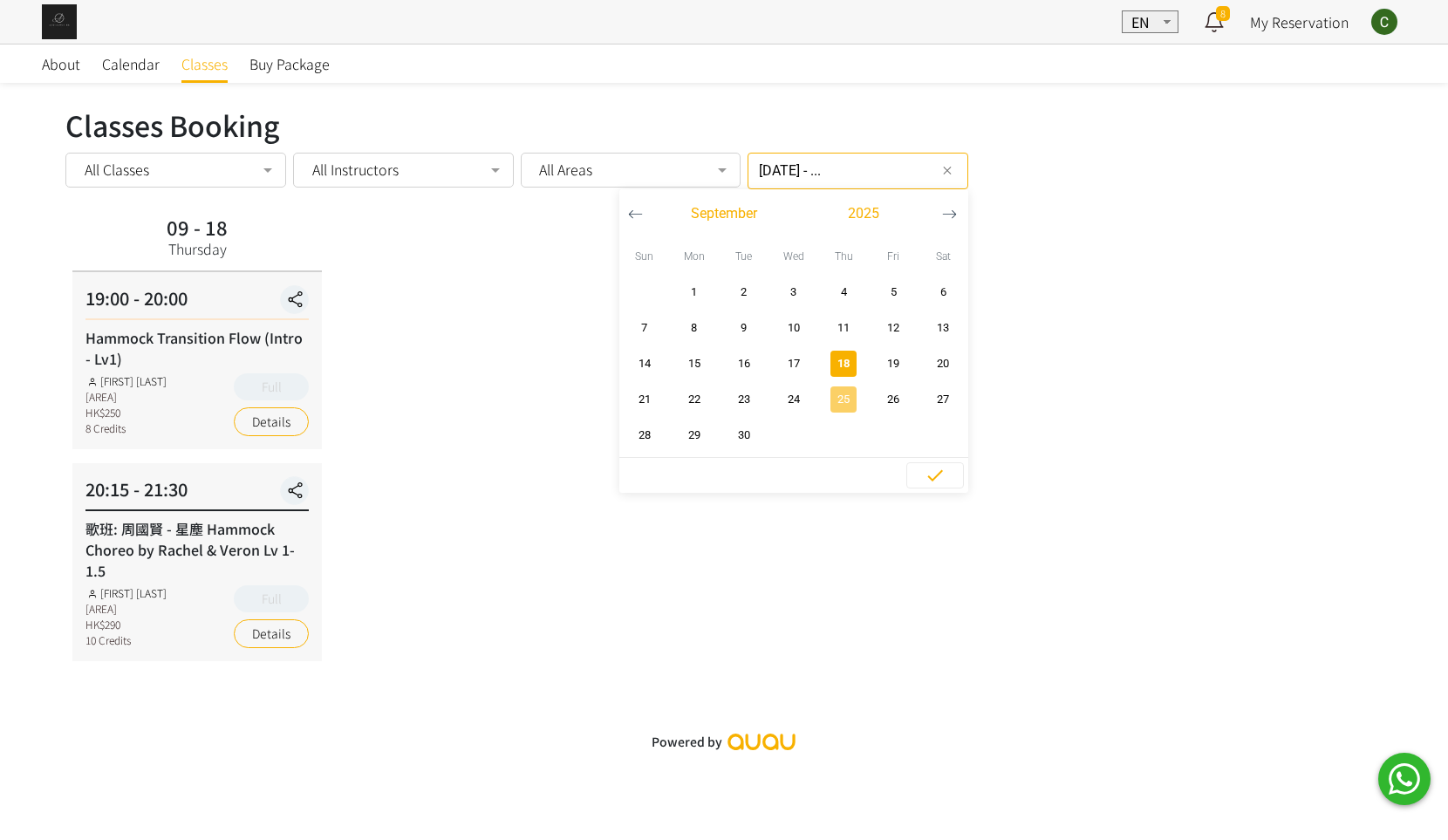click on "25" at bounding box center (844, 400) 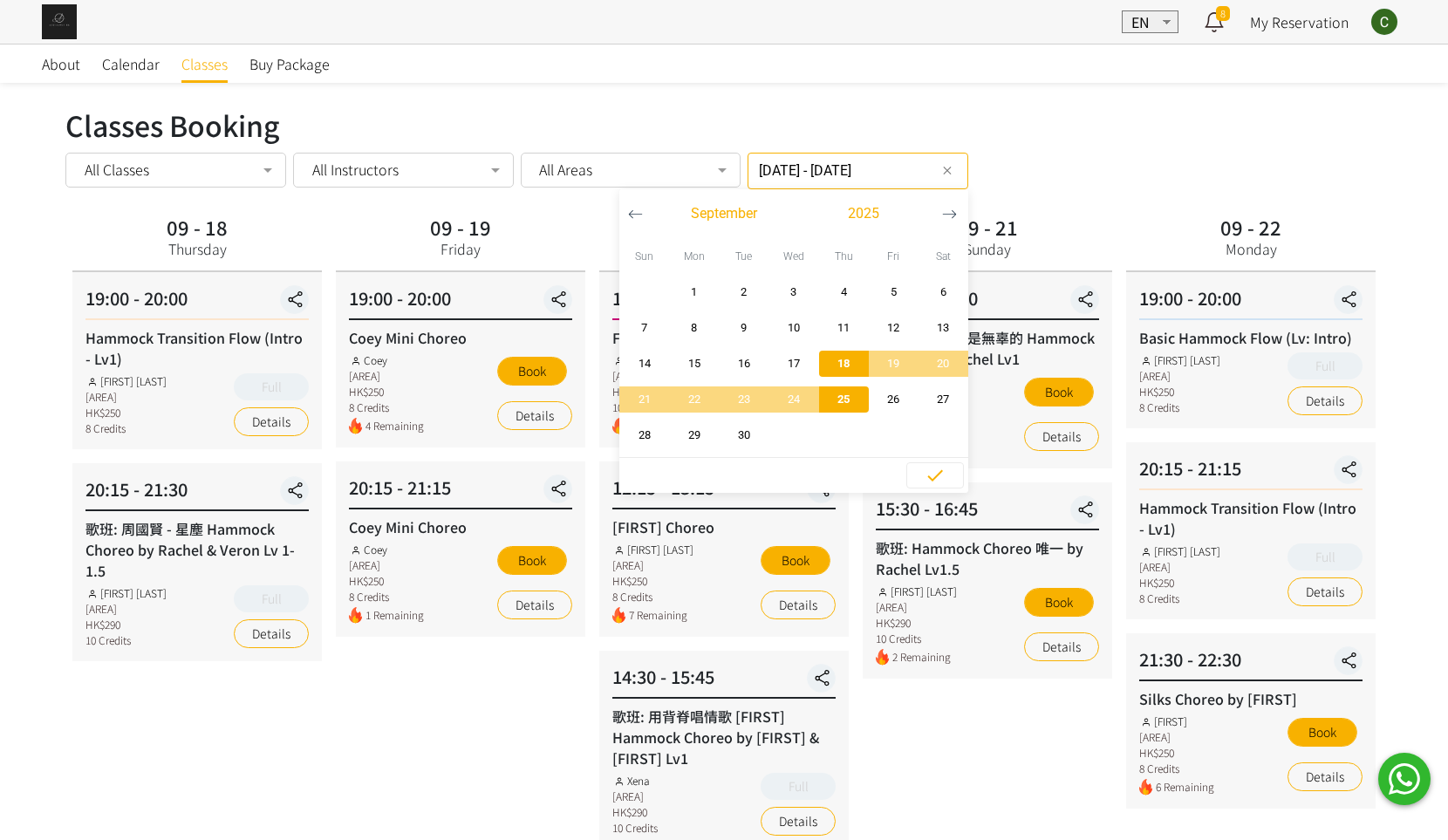 scroll, scrollTop: 0, scrollLeft: 0, axis: both 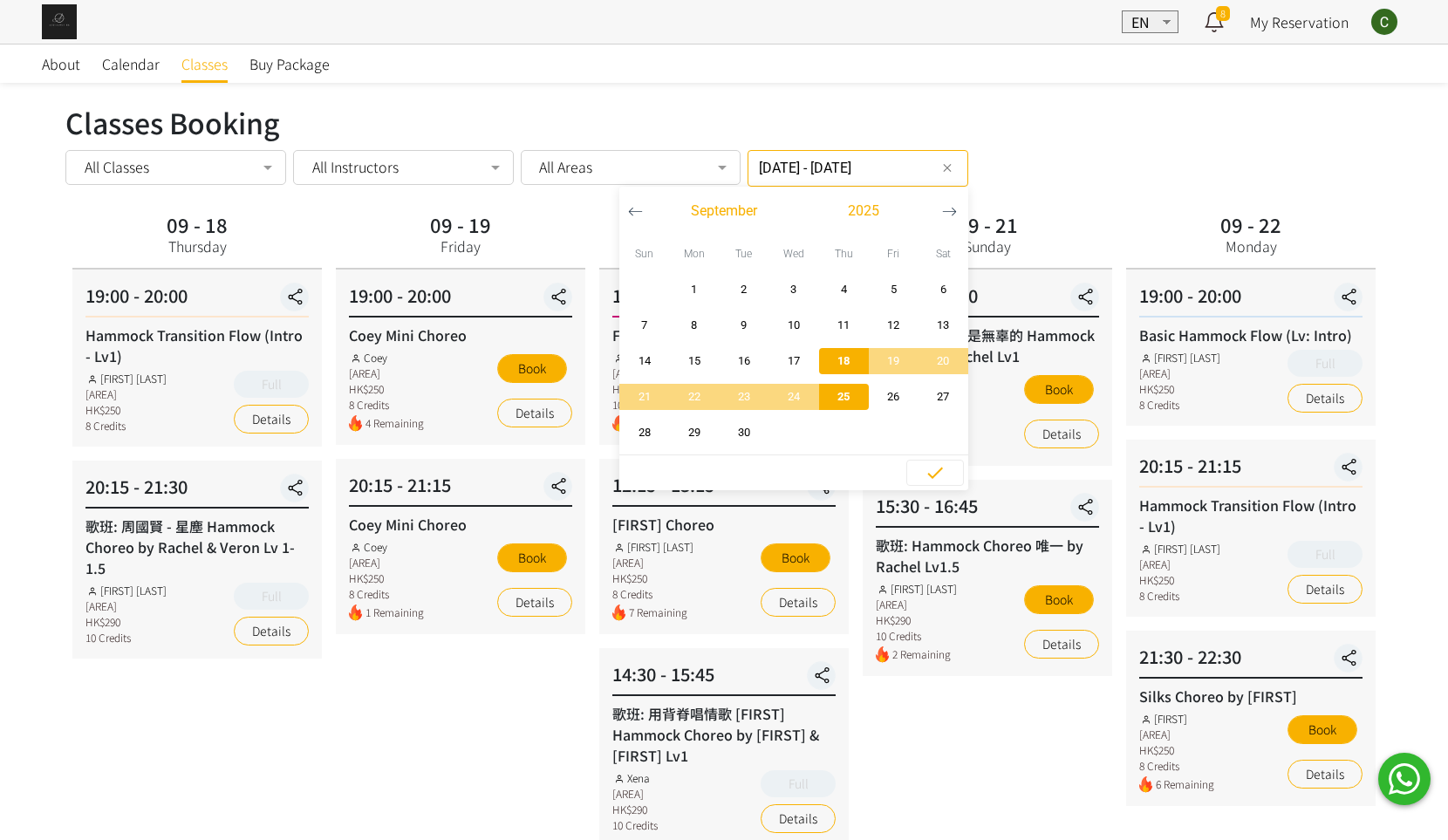 click on "25" at bounding box center [844, 397] 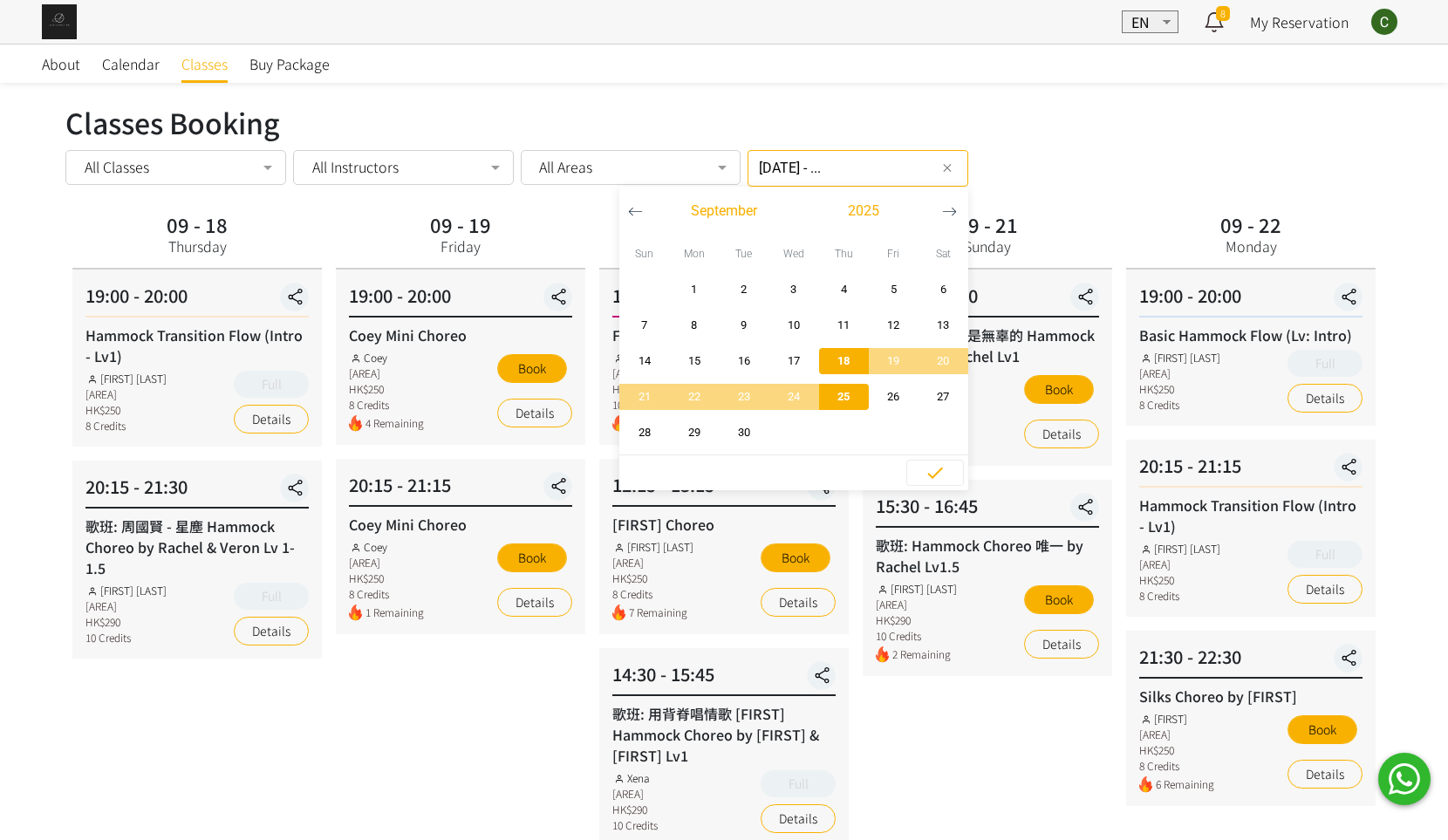 scroll, scrollTop: 0, scrollLeft: 0, axis: both 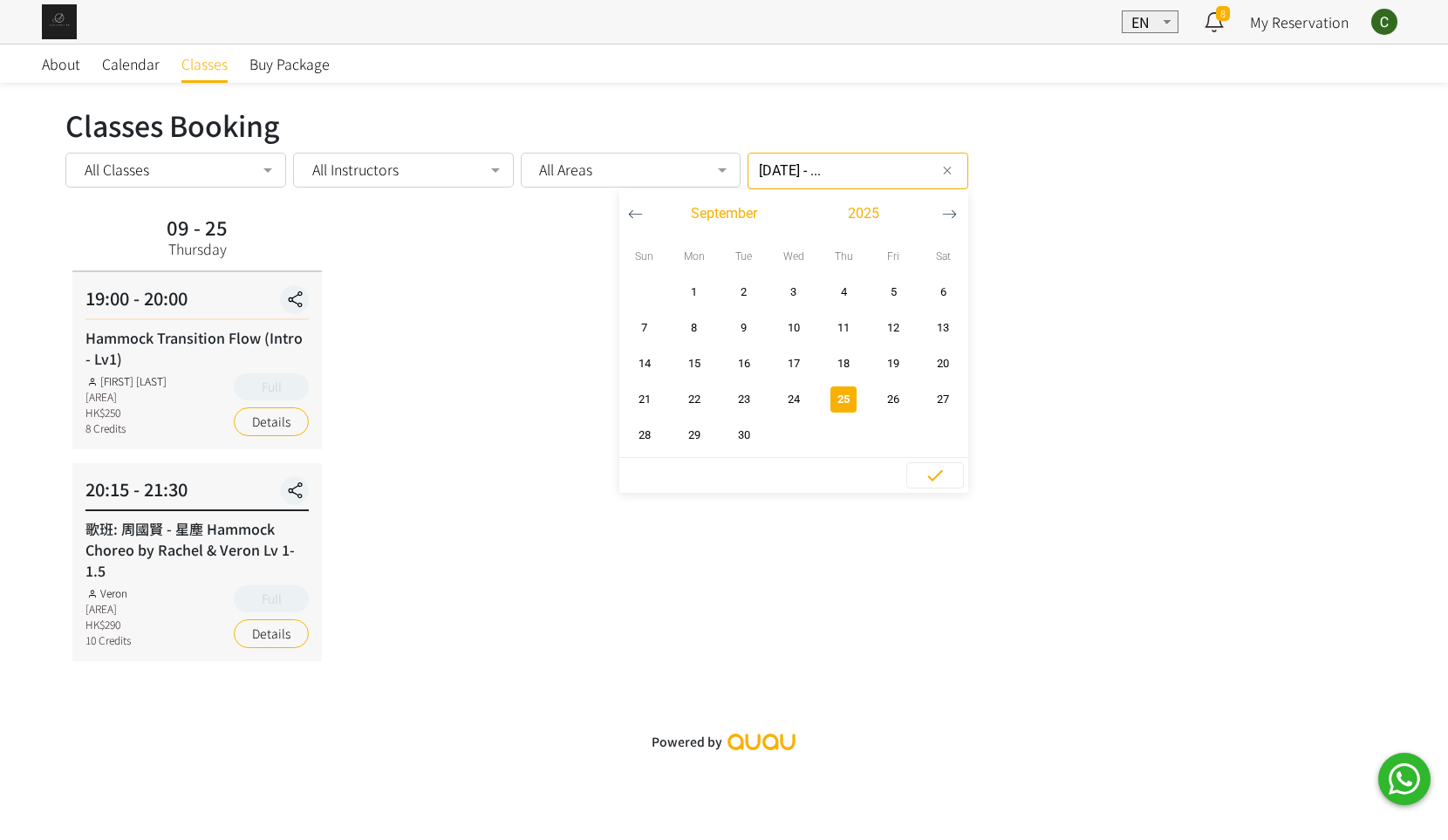 click 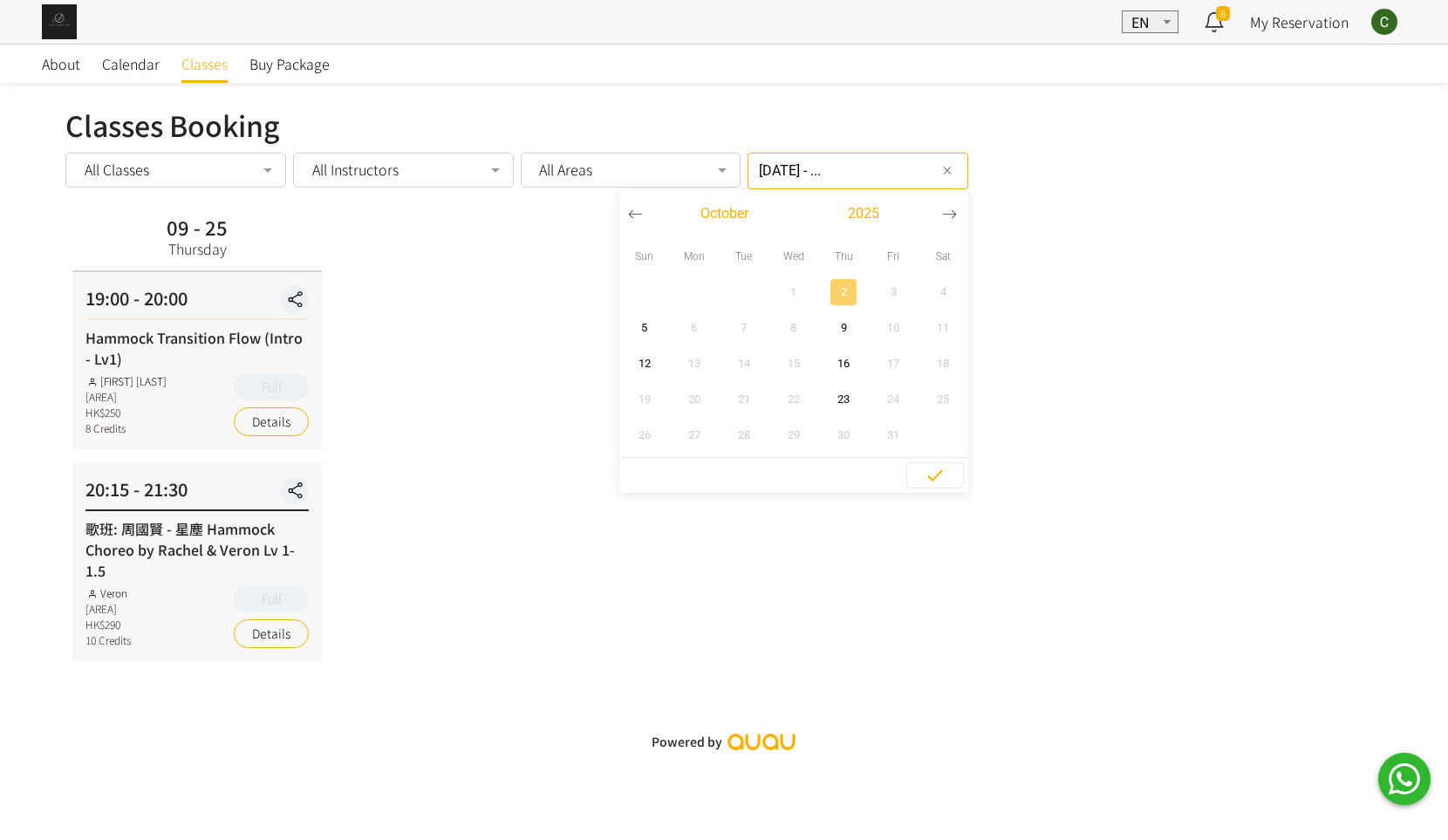 click on "2" at bounding box center [844, 292] 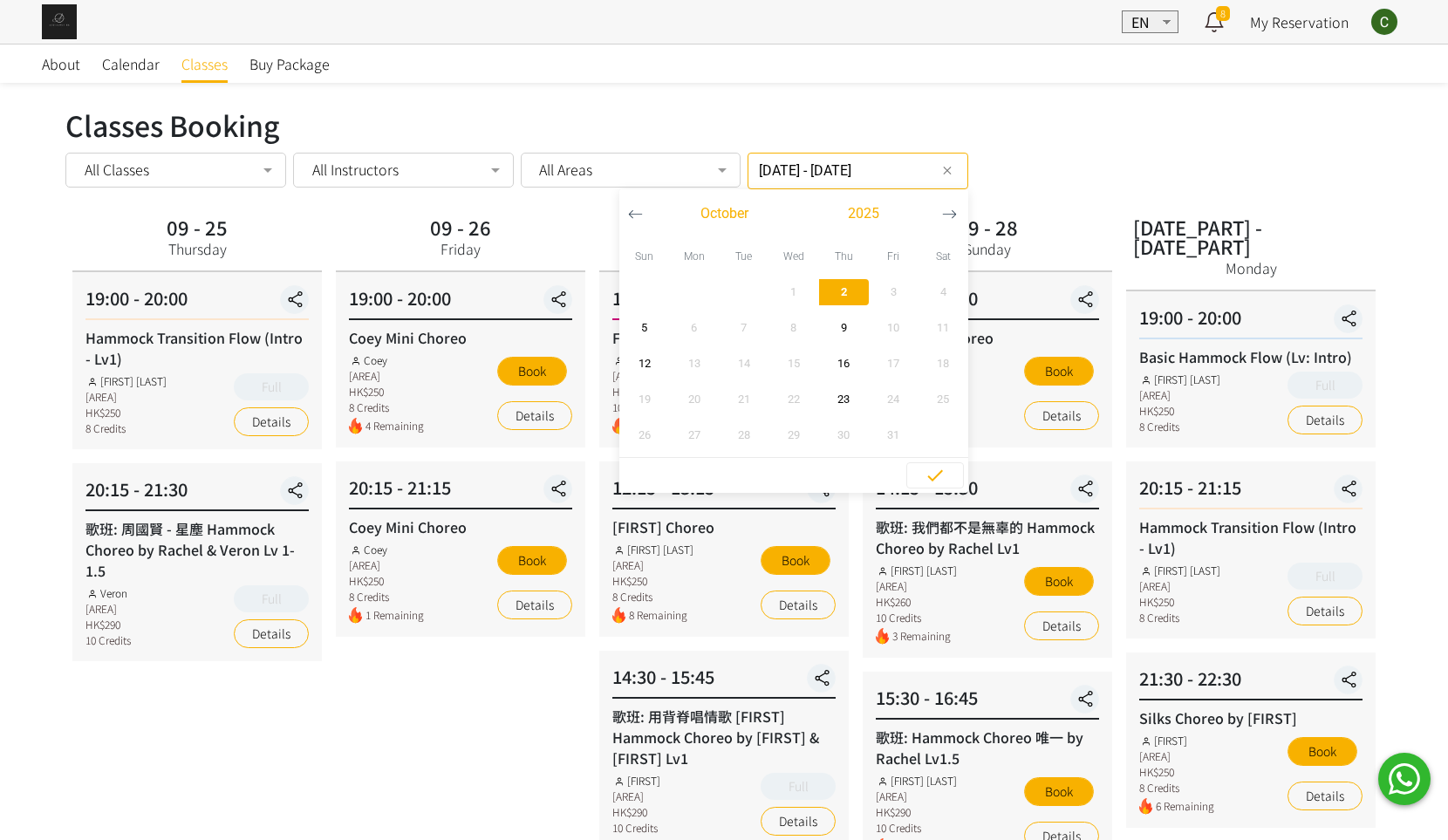 click on "2" at bounding box center [844, 292] 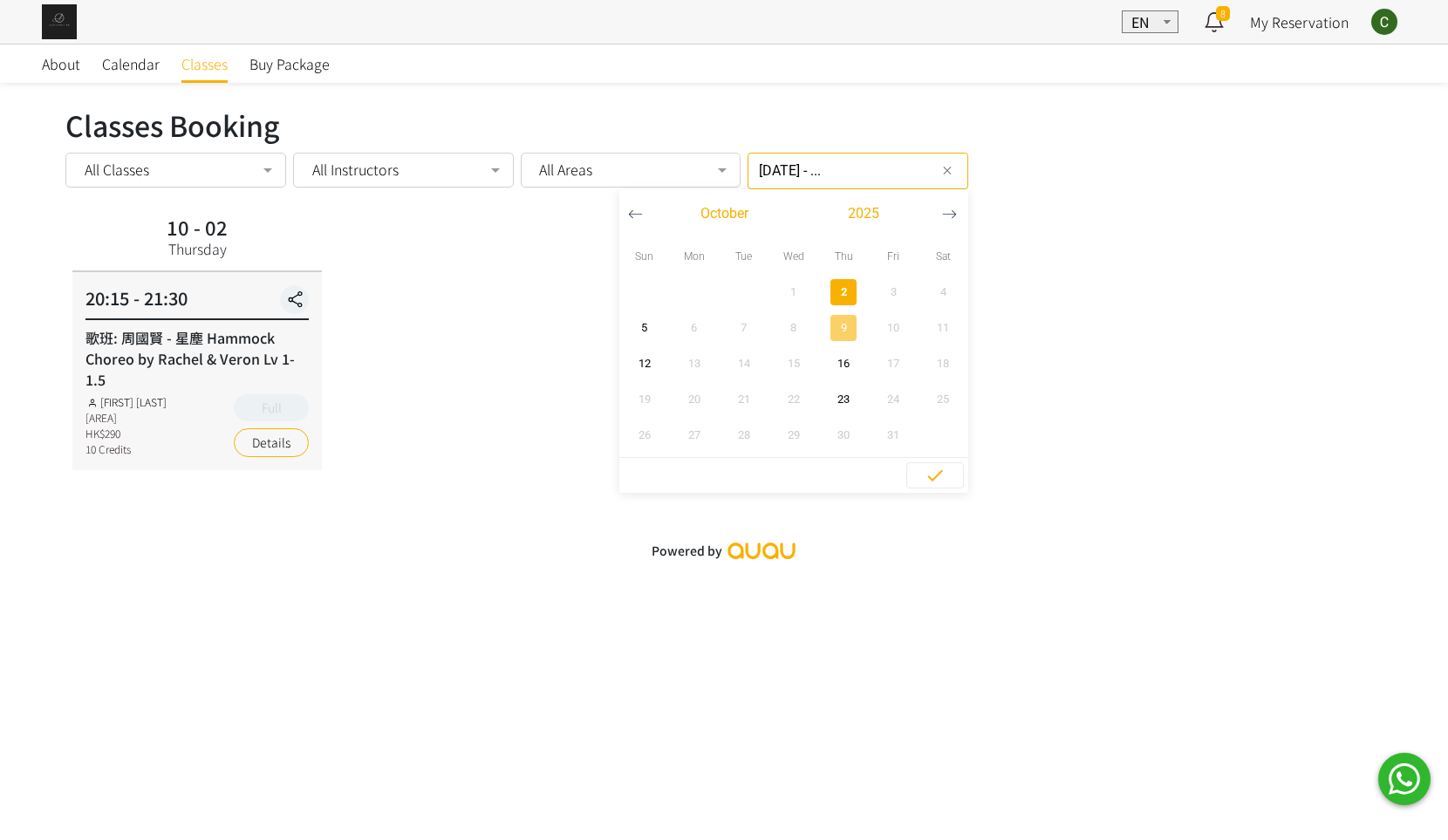 click on "9" at bounding box center [844, 328] 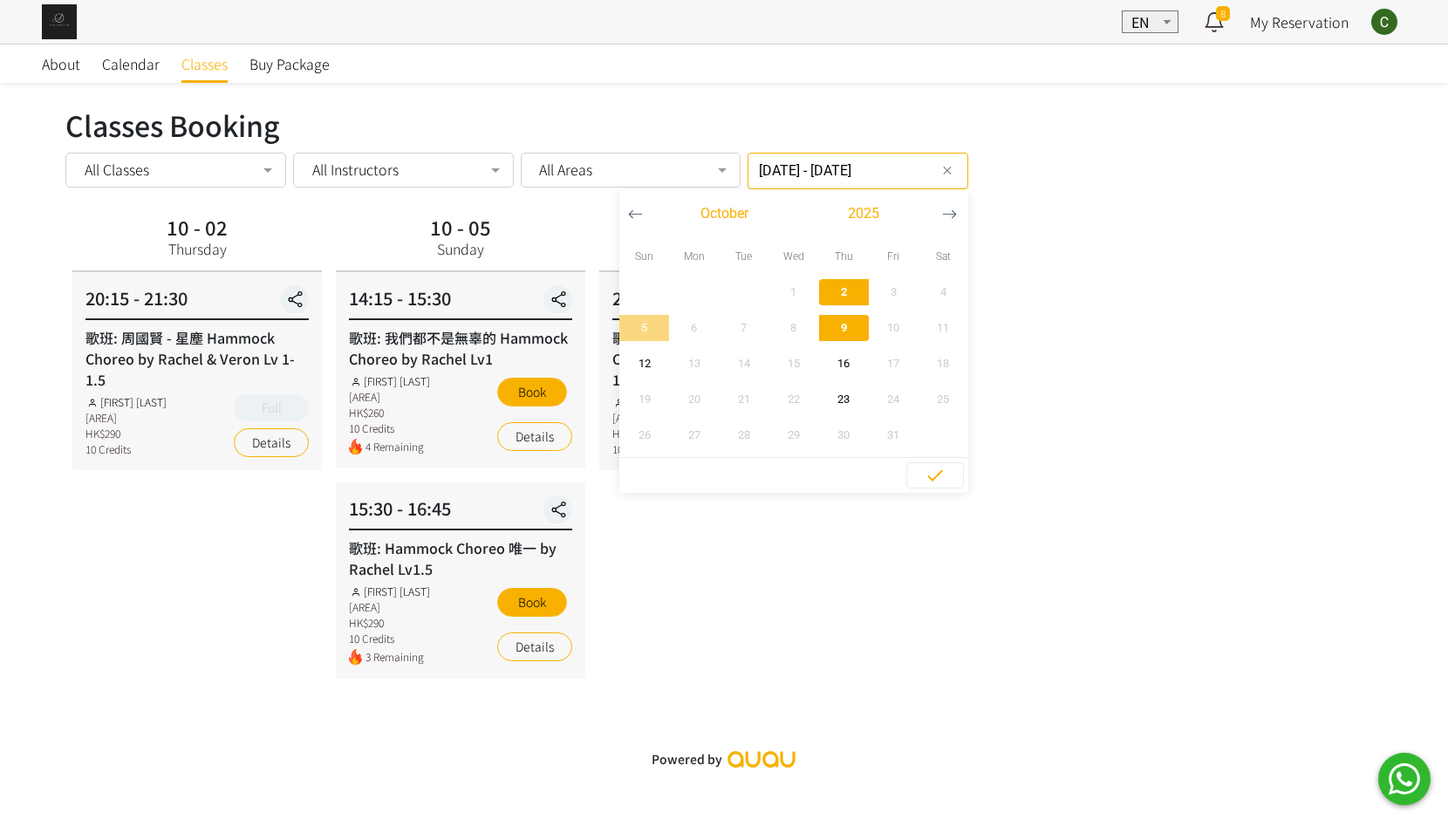 click on "9" at bounding box center [844, 328] 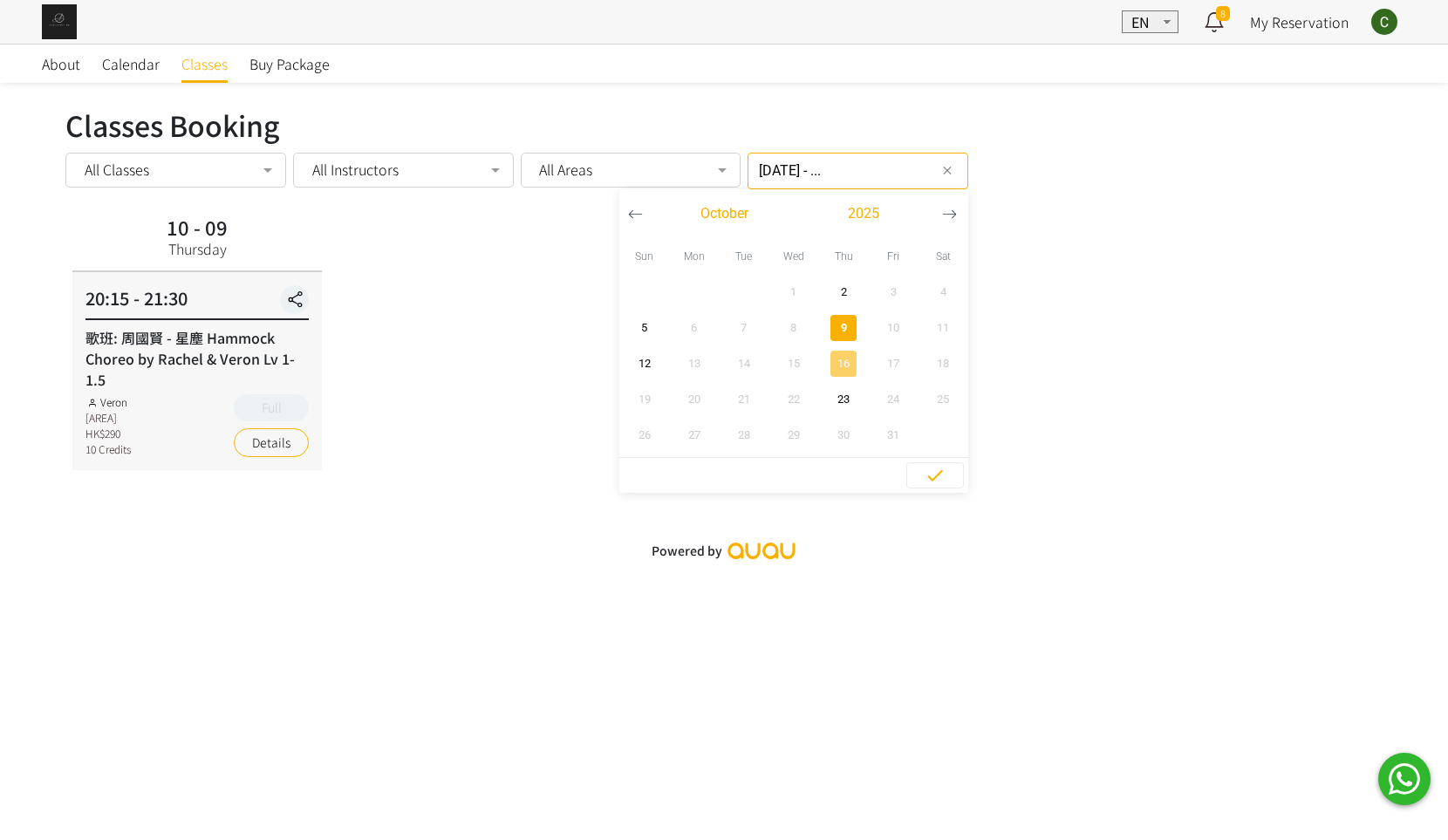 click at bounding box center (844, 364) 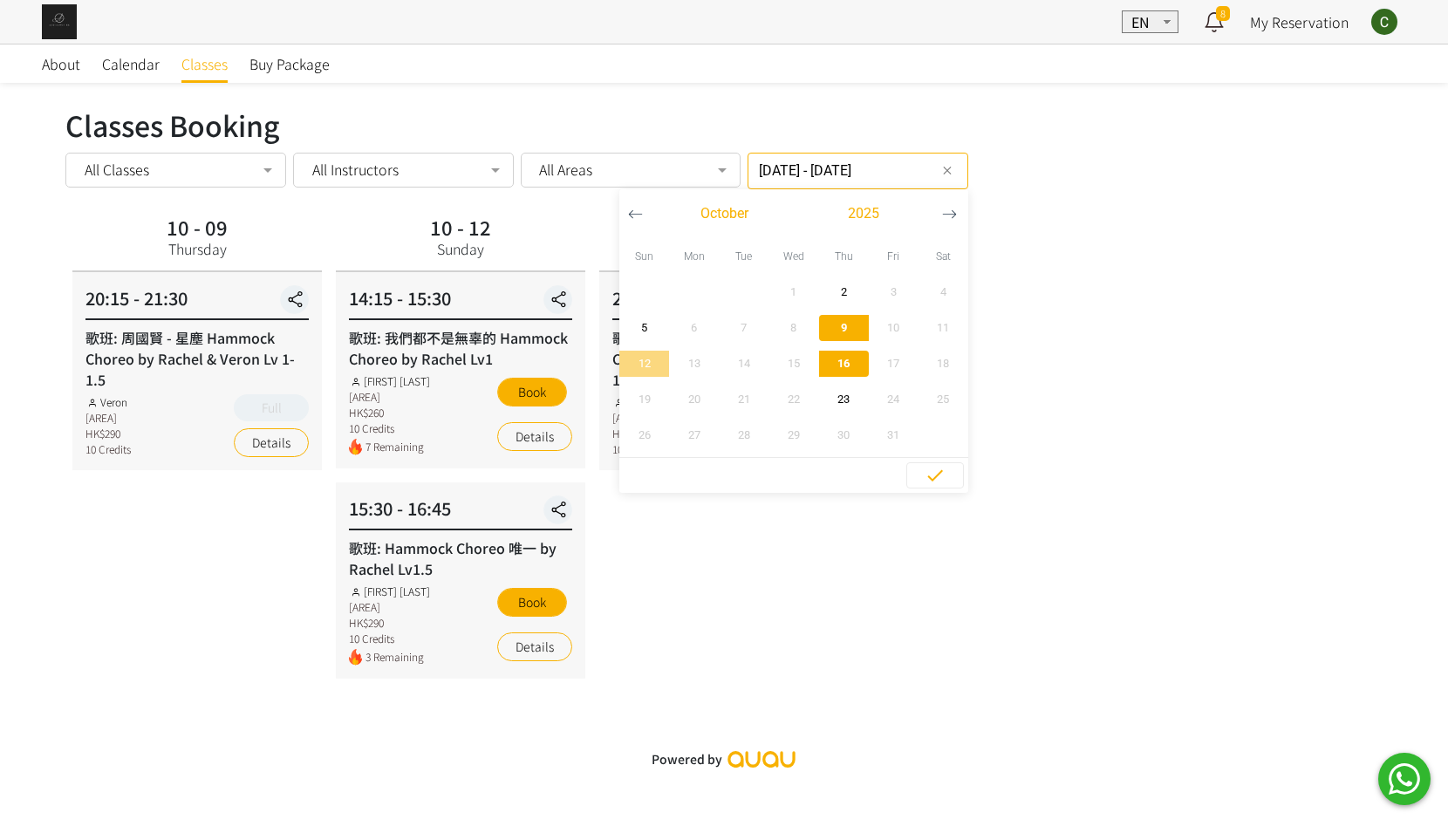 click on "16" at bounding box center [844, 364] 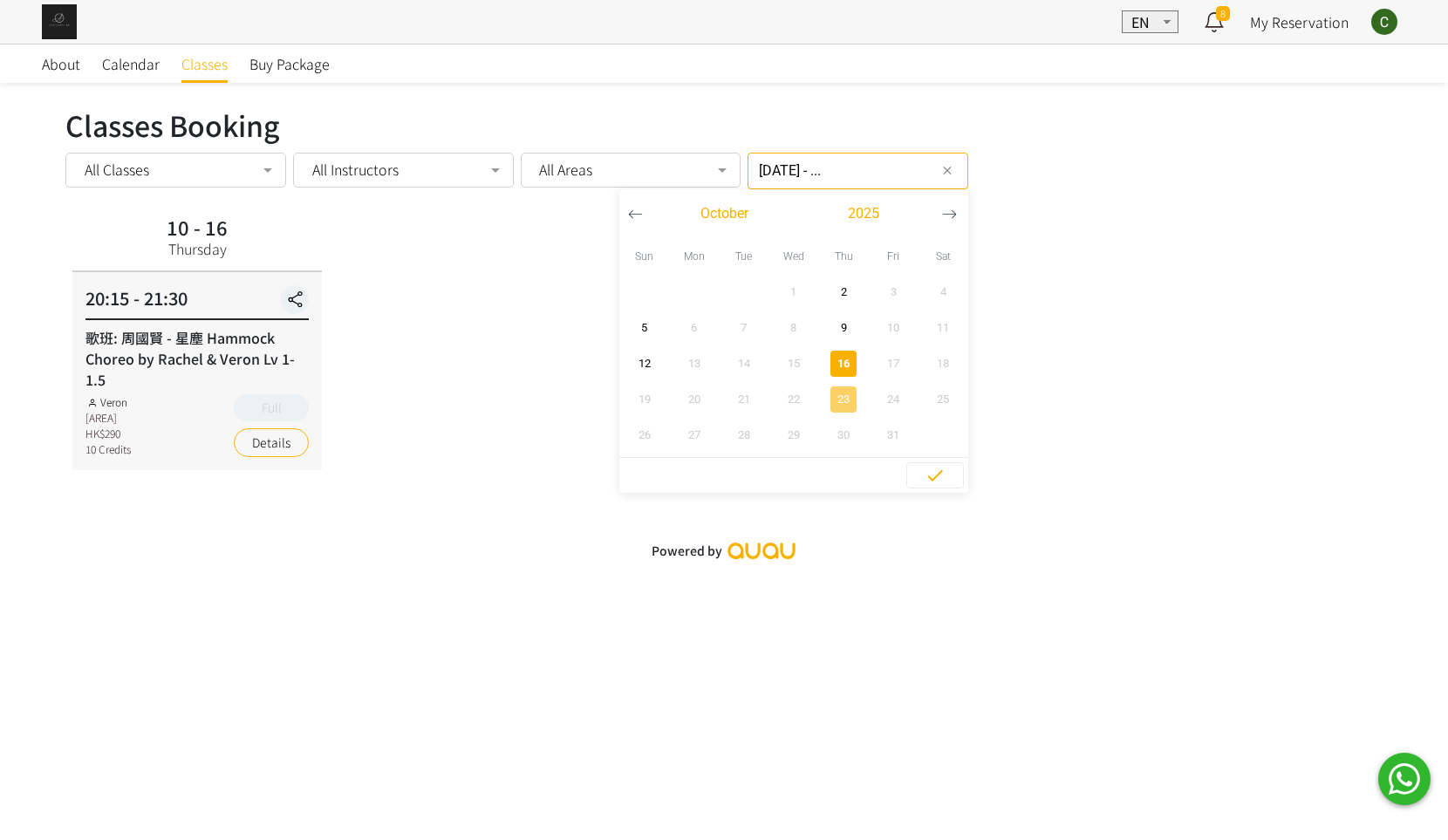 click on "23" at bounding box center [844, 400] 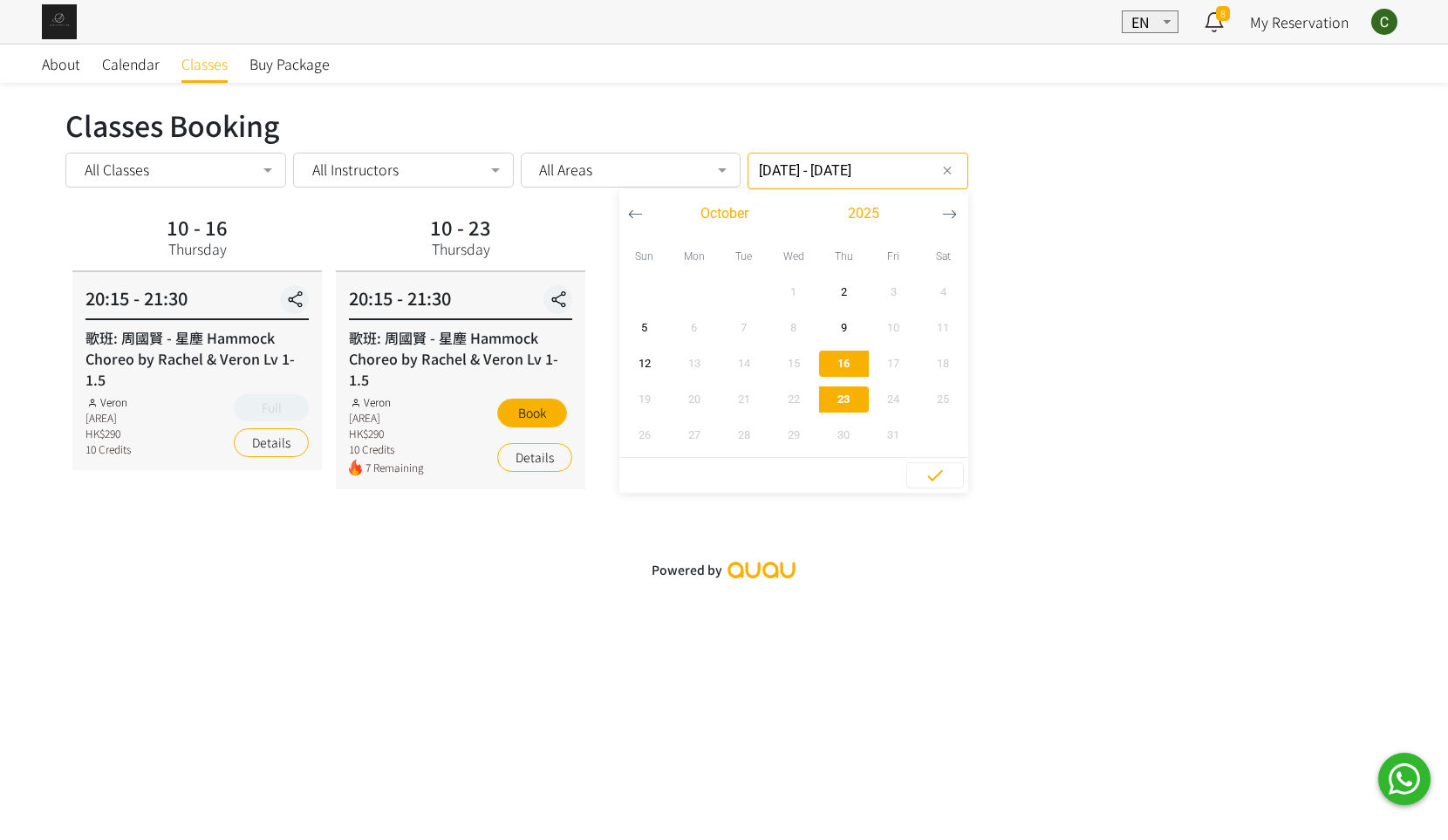 click on "23" at bounding box center [844, 400] 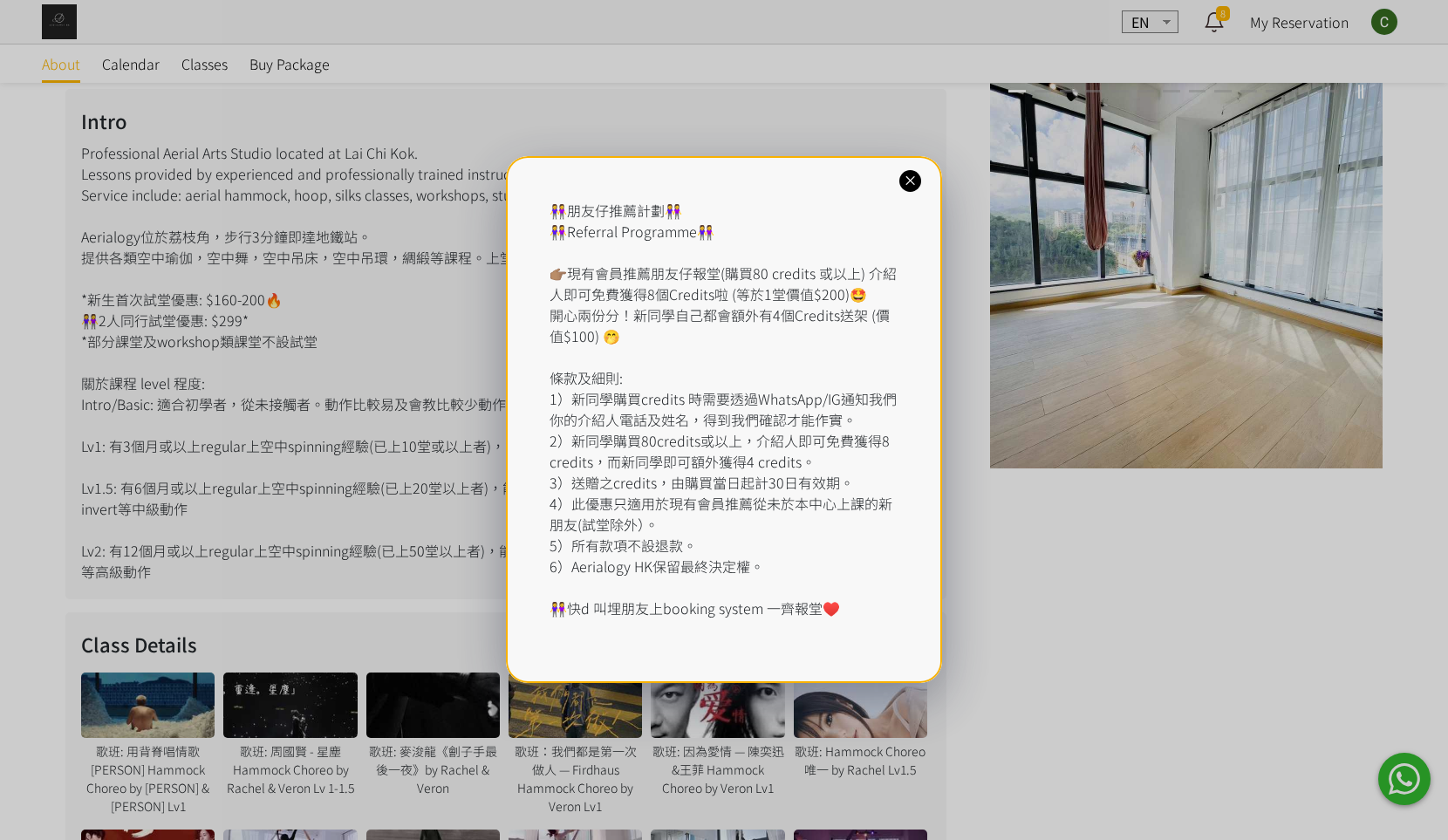 scroll, scrollTop: 463, scrollLeft: 0, axis: vertical 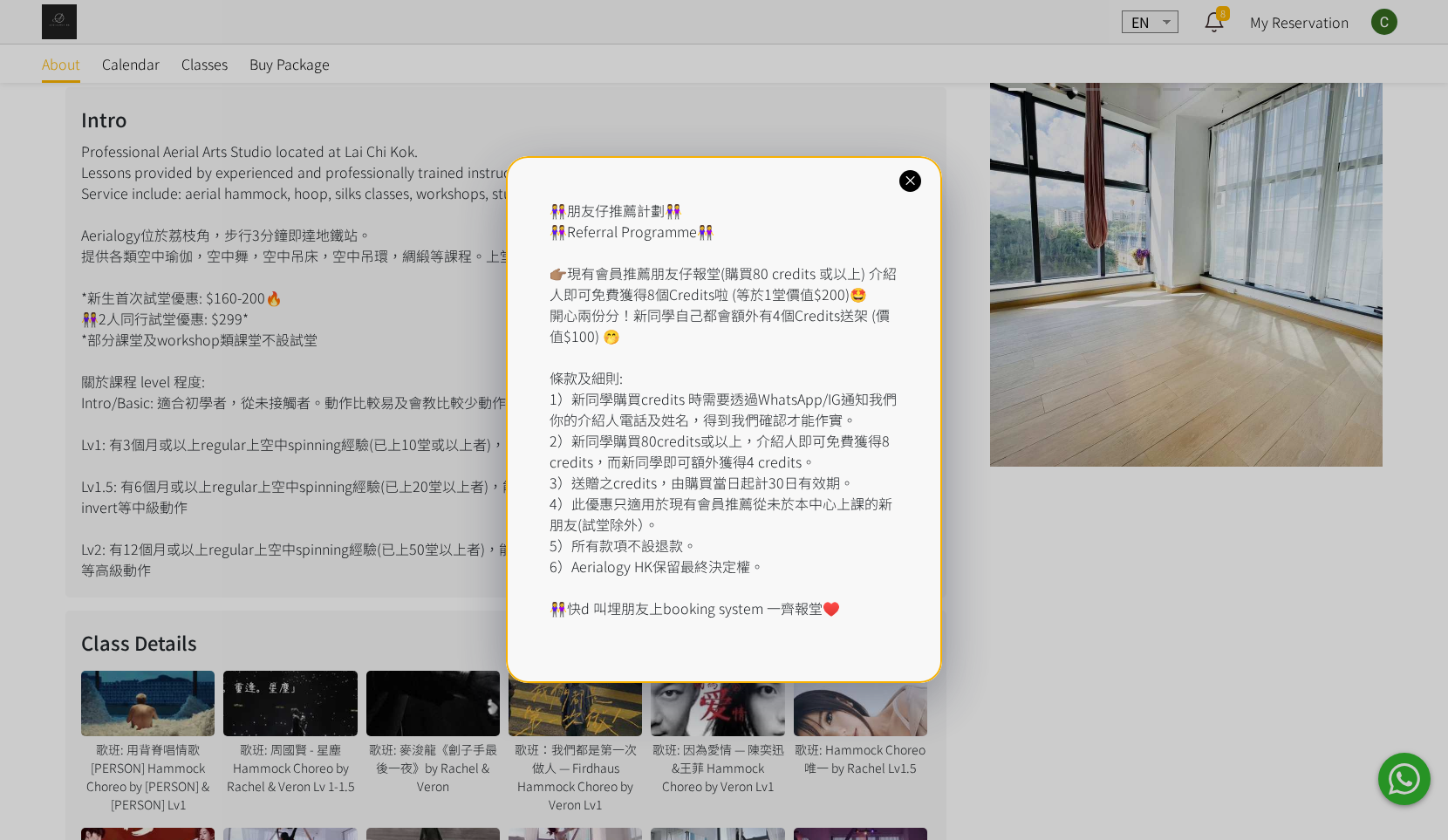 click at bounding box center [910, 181] 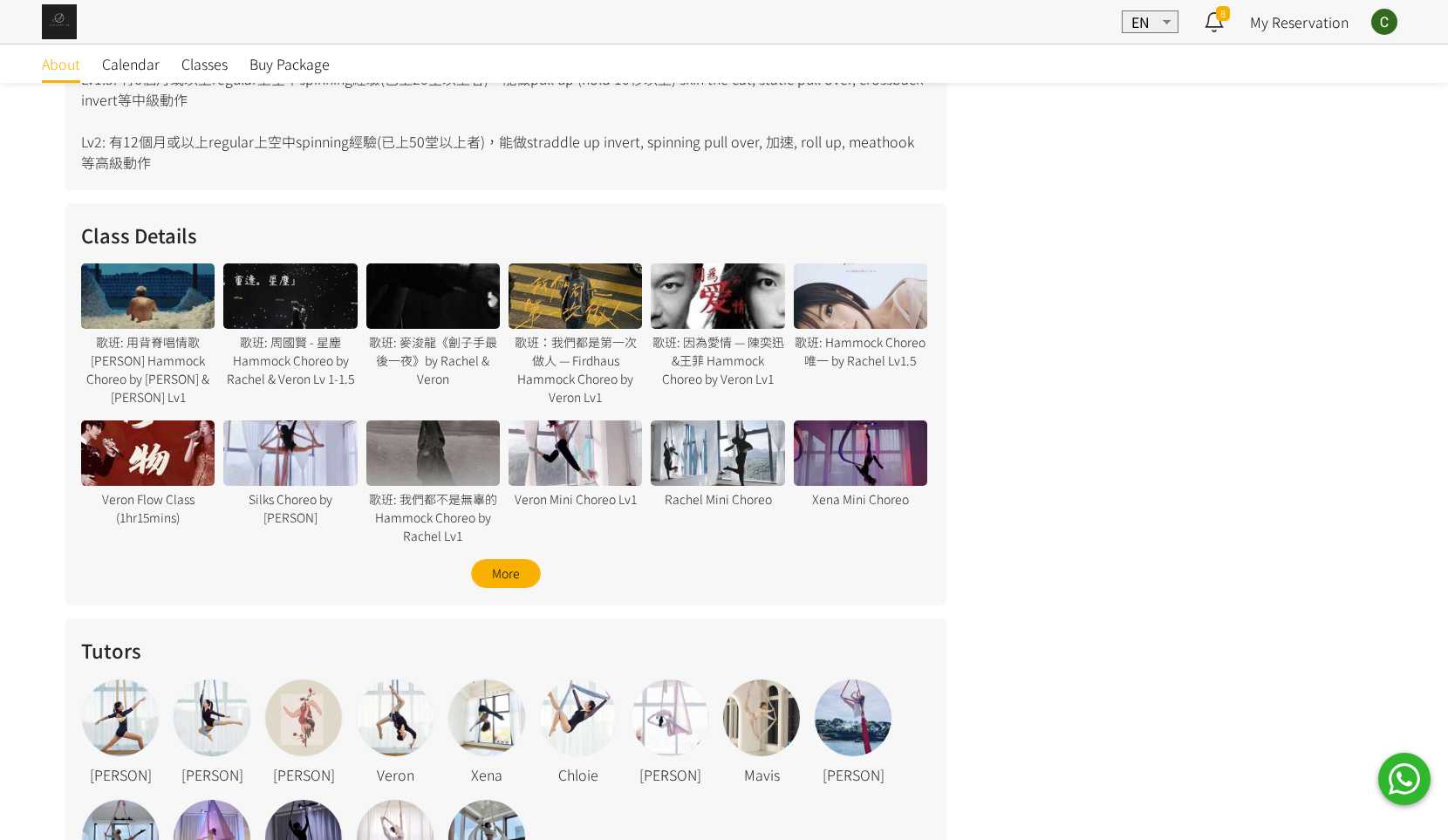 scroll, scrollTop: 885, scrollLeft: 0, axis: vertical 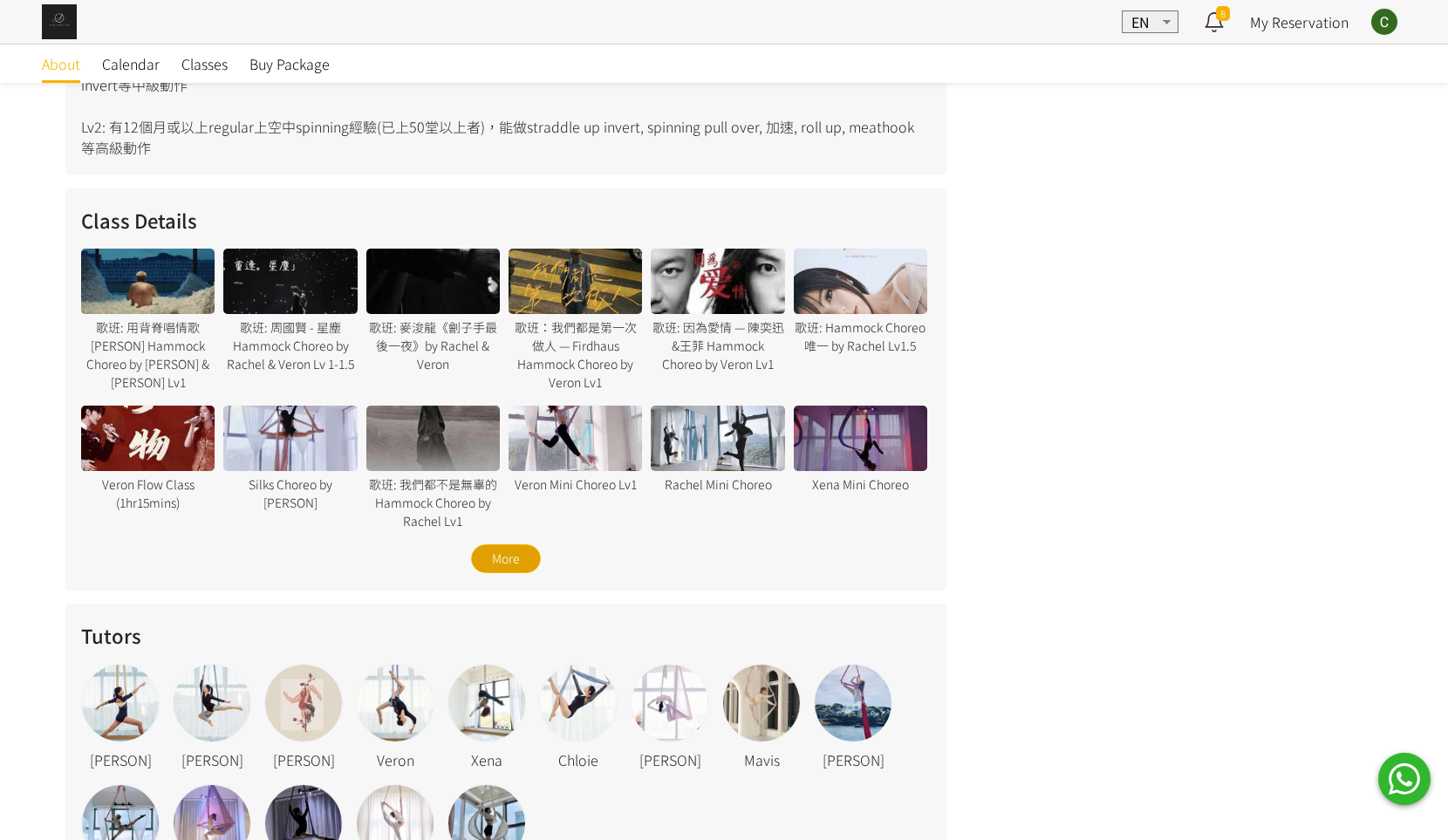 click on "More" at bounding box center (506, 558) 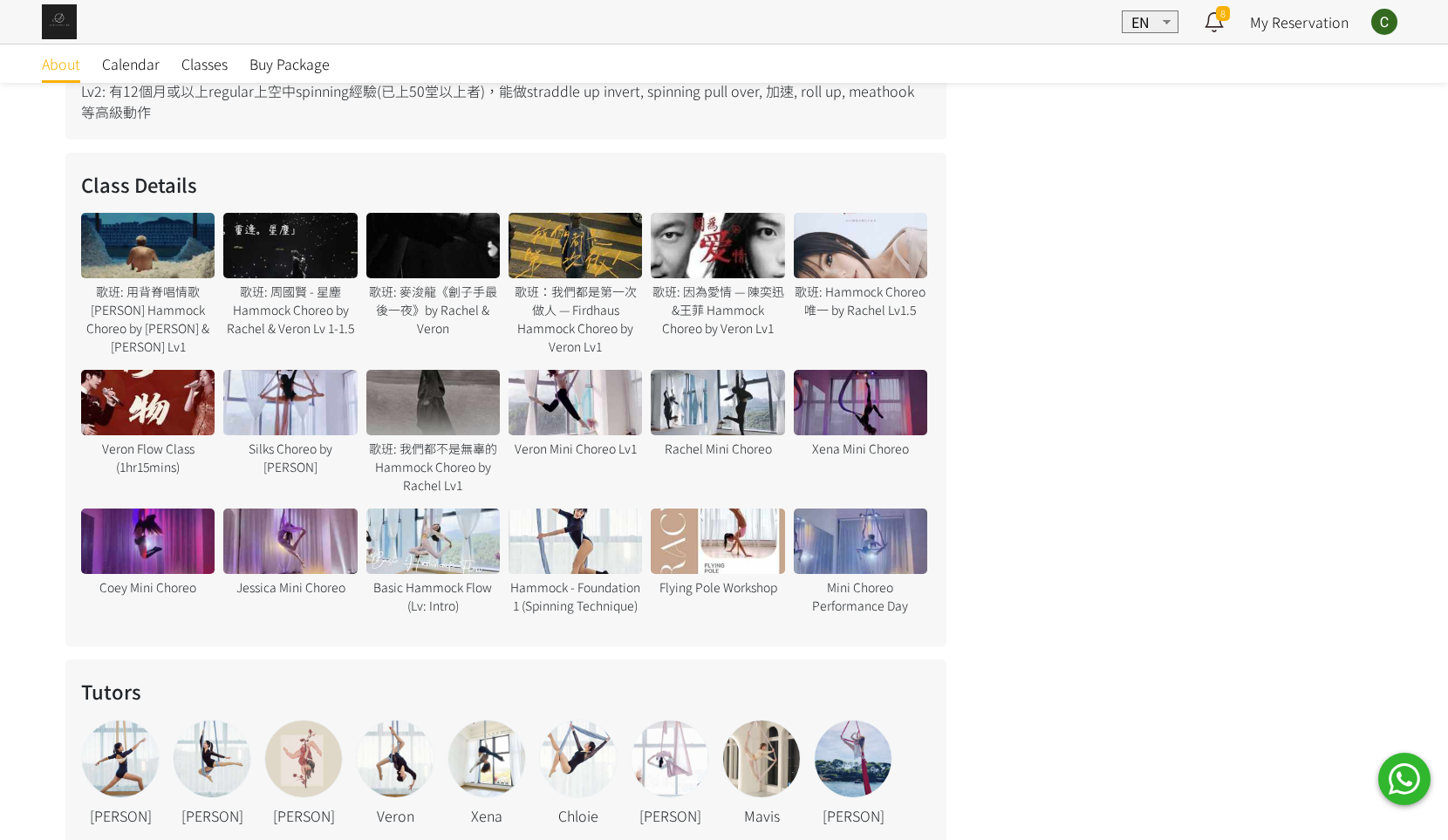 scroll, scrollTop: 921, scrollLeft: 0, axis: vertical 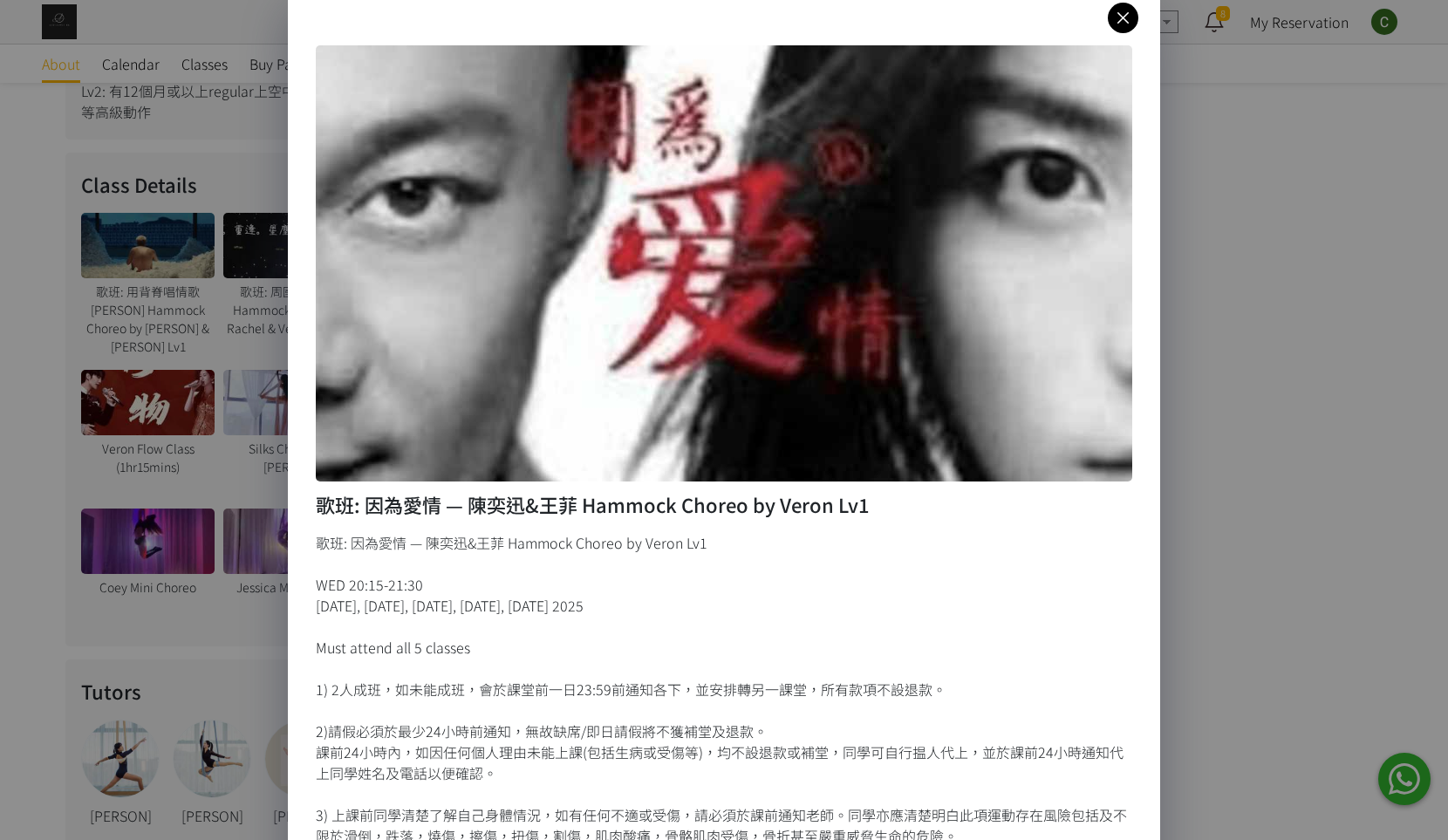 click on "歌班: 因為愛情 — [PERSON] & [PERSON] Hammock Choreo by [PERSON] Lv1   歌班: 因為愛情 — [PERSON] & [PERSON] Hammock Choreo by [PERSON] Lv1
WED 20:15-21:30
[DATE], [DATE], [DATE], [DATE], [DATE] 2025
Must attend all 5 classes
1) 2人成班，如未能成班，會於課堂前一日23:59前通知各下，並安排轉另一課堂，所有款項不設退款。
2)請假必須於最少24小時前通知，無故缺席/即日請假將不獲補堂及退款。
課前24小時內，如因任何個人理由未能上課(包括生病或受傷等)，均不設退款或補堂，同學可自行揾人代上，並於課前24小時通知代上同學姓名及電話以便確認。
3) 上課前同學清楚了解自己身體情況，如有任何不適或受傷，請必須於課前通知老師。同學亦應清楚明白此項運動存在風險包括及不限於滑倒，跌落，燒傷，擦傷，扭傷，割傷，肌肉酸痛，骨骼肌肉受傷，骨折甚至嚴重威脅生命的危險。" at bounding box center (724, 420) 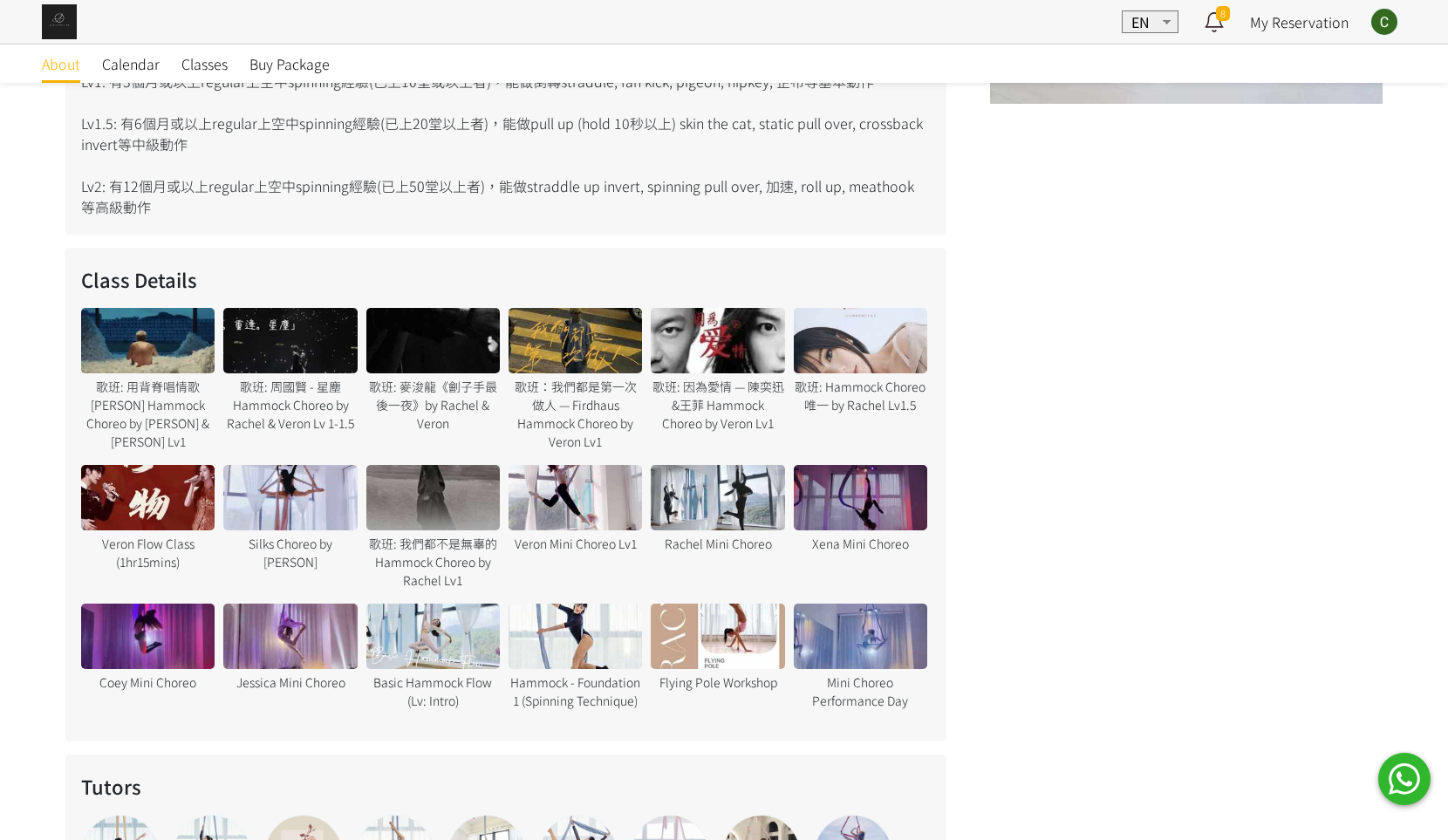 scroll, scrollTop: 828, scrollLeft: 0, axis: vertical 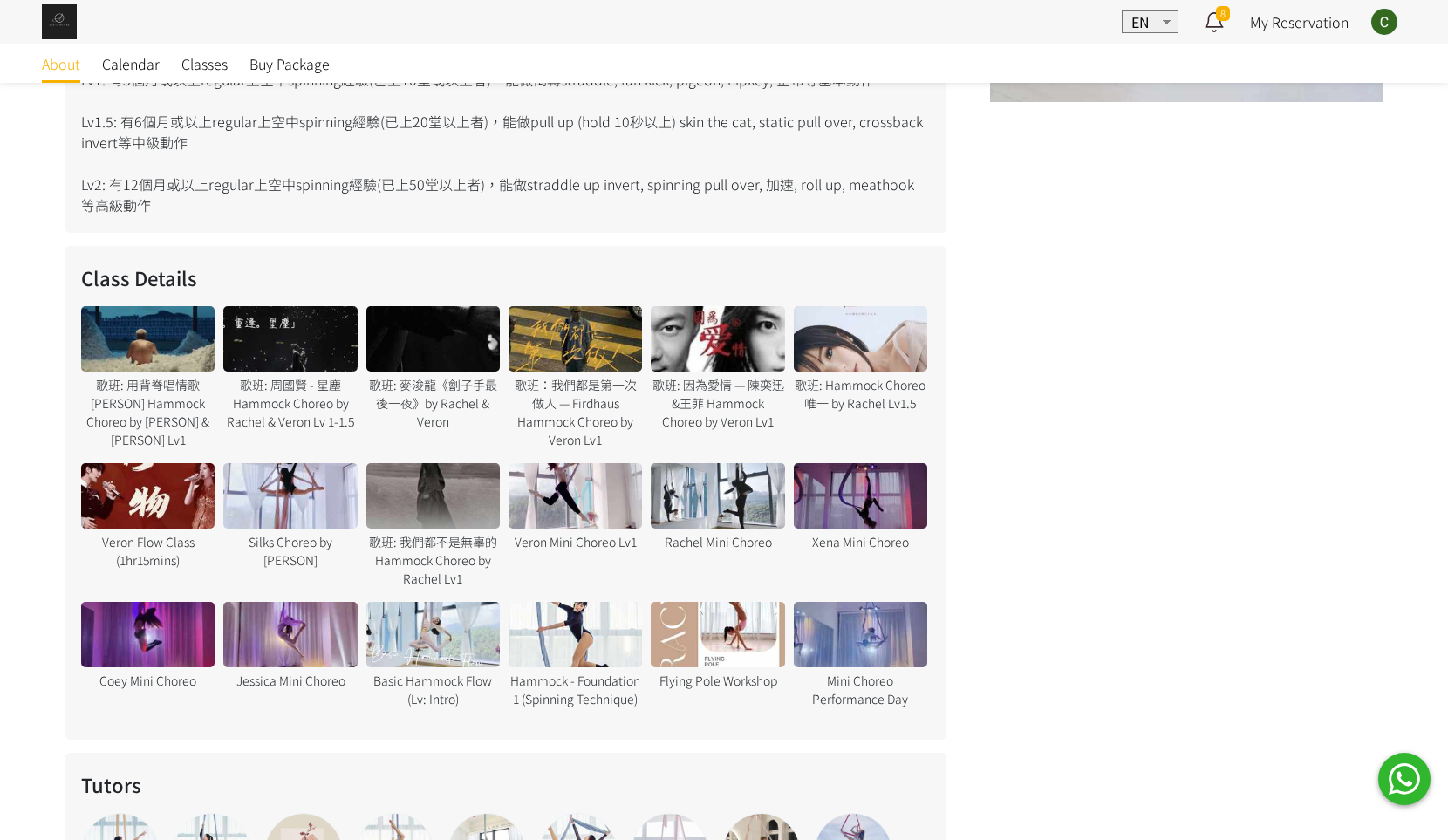 click at bounding box center (290, 338) 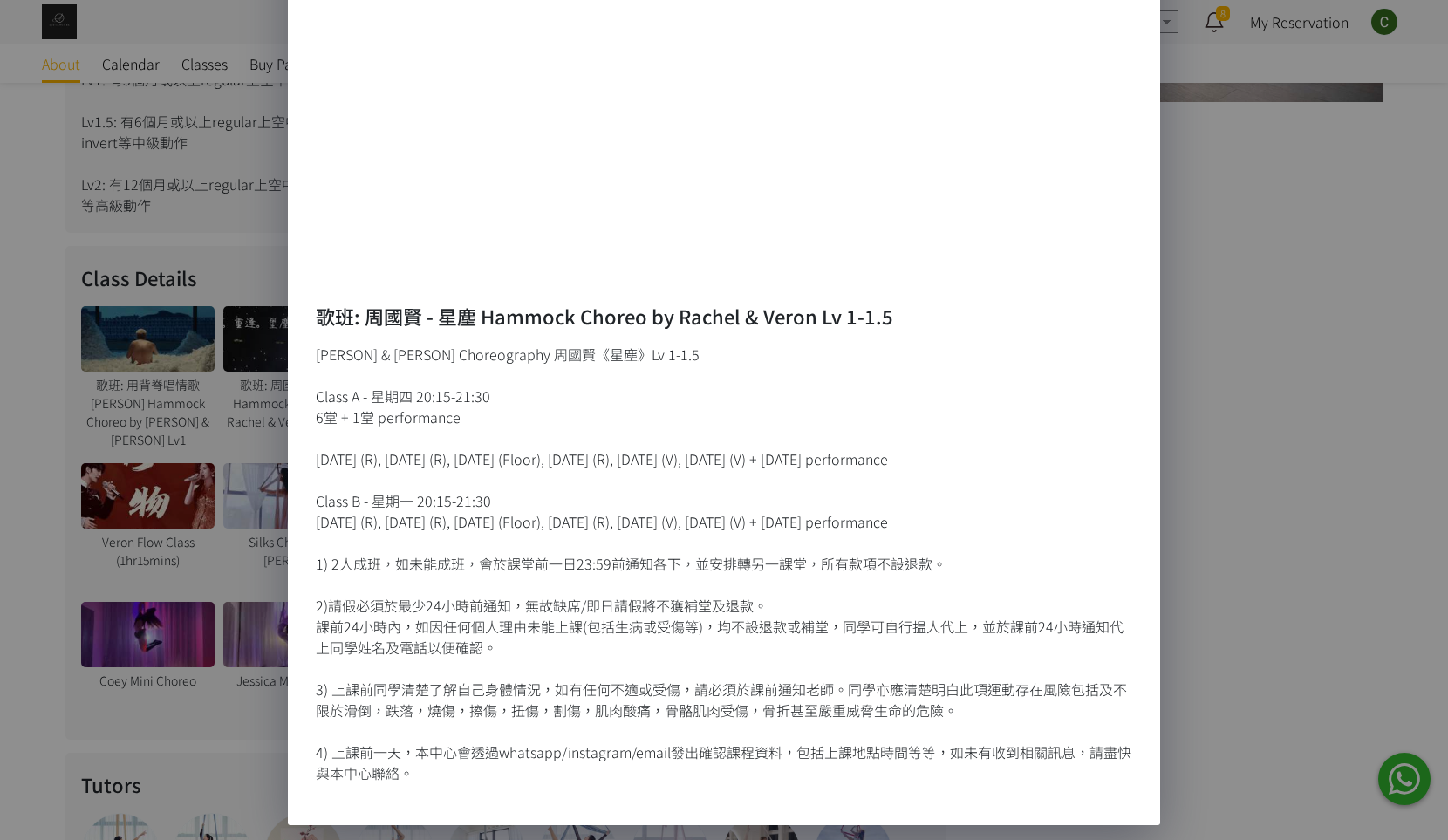 scroll, scrollTop: 219, scrollLeft: 0, axis: vertical 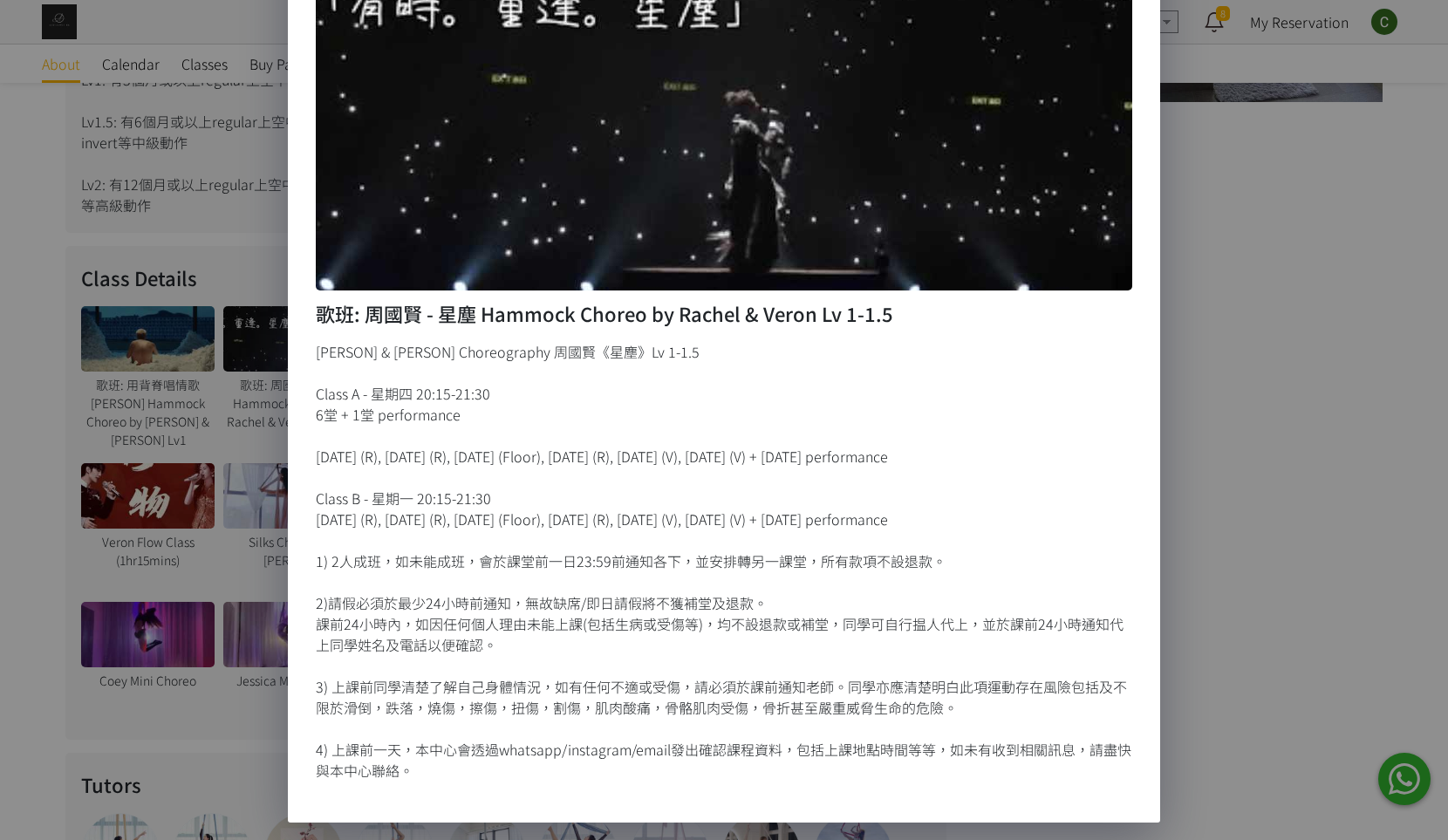 click on "歌班: 周國賢 - 星塵 Hammock Choreo by [PERSON] & [PERSON] Lv 1-1.5   [PERSON] & [PERSON] Choreography 周國賢《星塵》Lv 1-1.5
Class A - 星期四 20:15-21:30
6堂 + 1堂 performance
[DATE] (R), [DATE] (R), [DATE] (Floor), [DATE] (R), [DATE] (V), [DATE] (V) + [DATE] performance
Class B - 星期一 20:15-21:30
[DATE] (R), [DATE] (R), [DATE] (Floor), [DATE] (R), [DATE] (V), [DATE] (V) + [DATE] performance
1) 2人成班，如未能成班，會於課堂前一日23:59前通知各下，並安排轉另一課堂，所有款項不設退款。
2)請假必須於最少24小時前通知，無故缺席/即日請假將不獲補堂及退款。
課前24小時內，如因任何個人理由未能上課(包括生病或受傷等)，均不設退款或補堂，同學可自行揾人代上，並於課前24小時通知代上同學姓名及電話以便確認。" at bounding box center [724, 420] 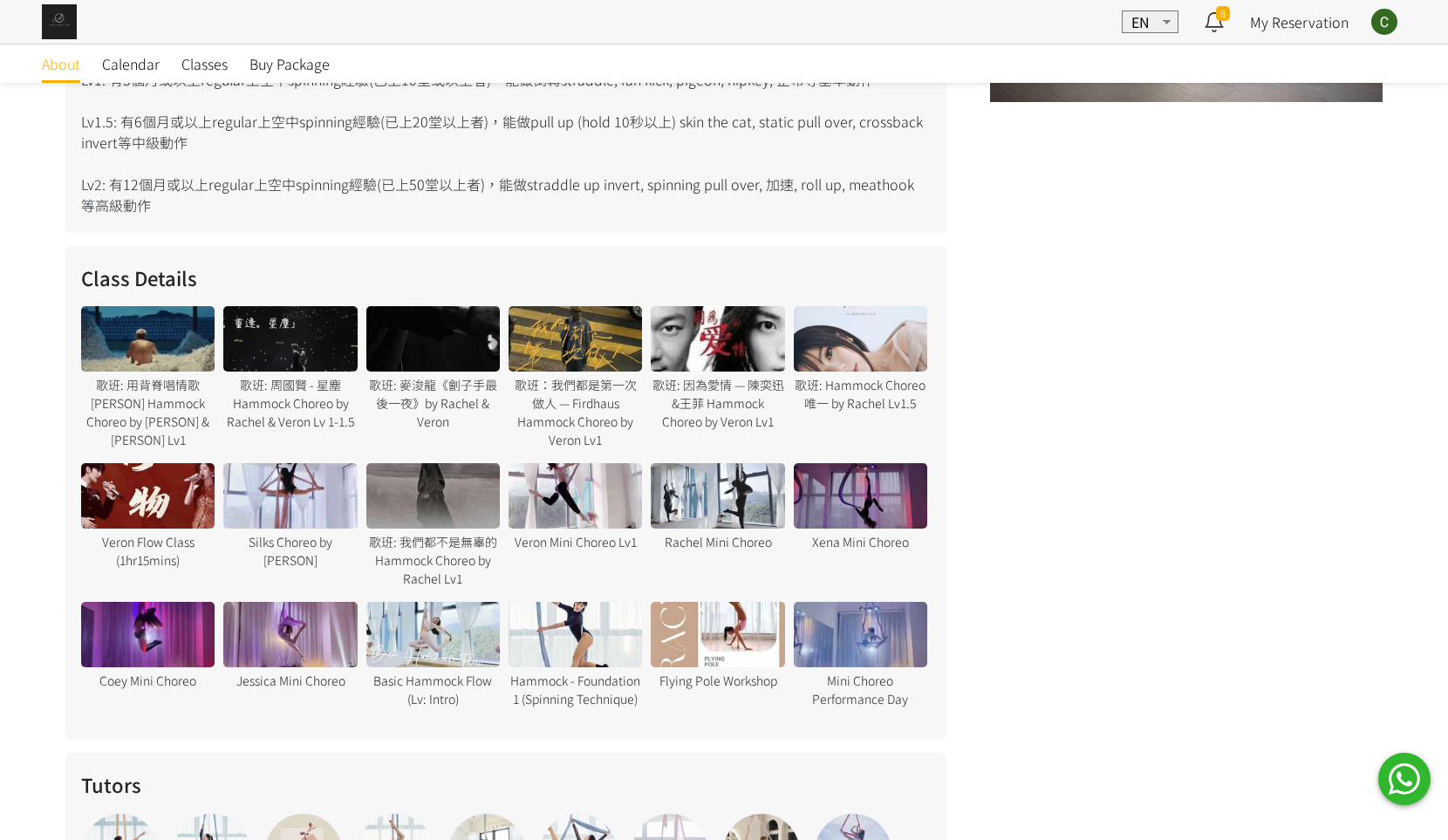 click at bounding box center (147, 495) 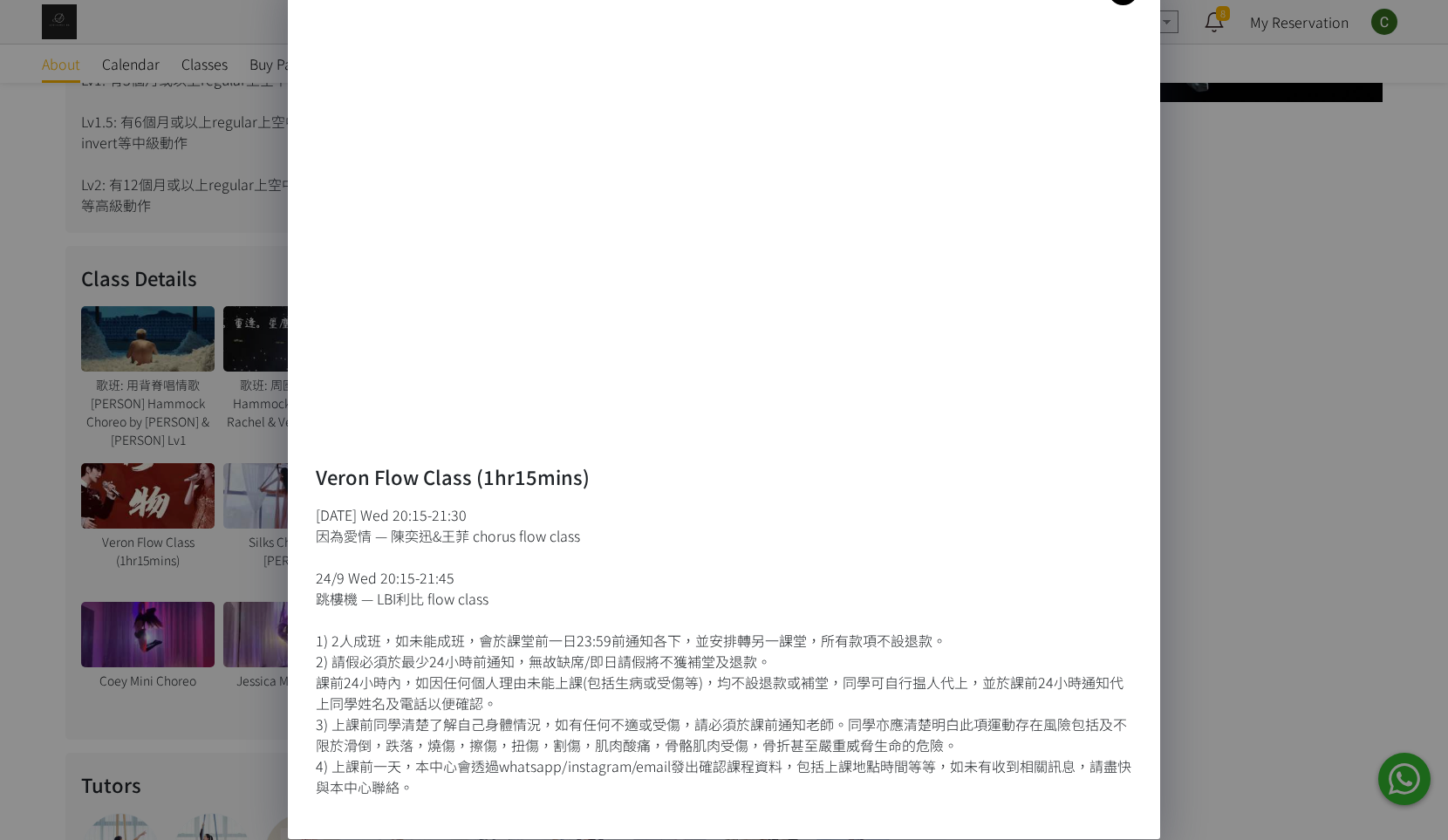 scroll, scrollTop: 72, scrollLeft: 0, axis: vertical 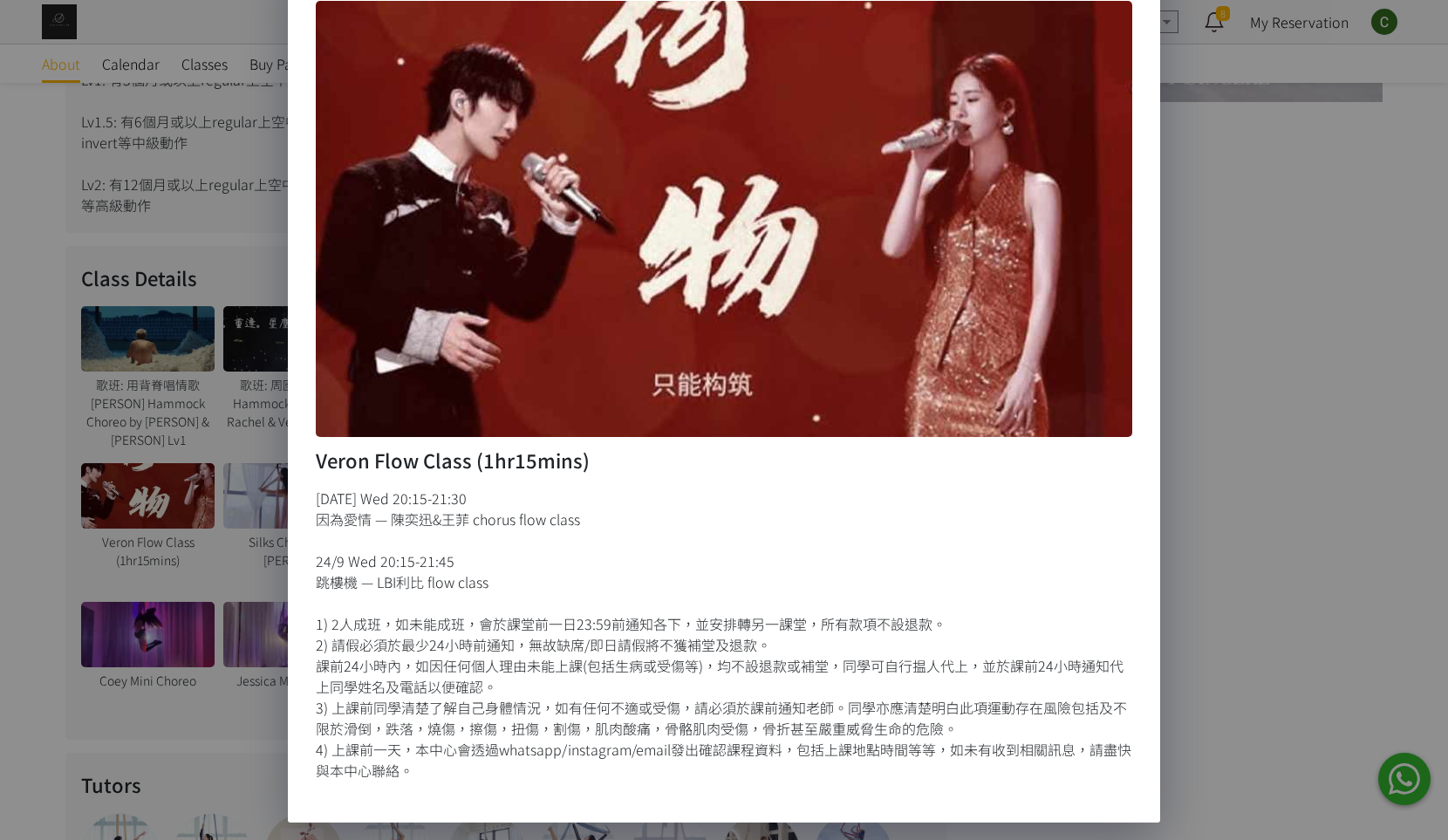 click on "[PERSON] Flow Class (1hr15mins)   [DATE] Wed 20:15-21:30
因為愛情 — [PERSON] & [PERSON] chorus flow class
[DATE] Wed 20:15-21:45
跳樓機 — [PERSON] flow class
1) 2人成班，如未能成班，會於課堂前一日23:59前通知各下，並安排轉另一課堂，所有款項不設退款。
2) 請假必須於最少24小時前通知，無故缺席/即日請假將不獲補堂及退款。
課前24小時內，如因任何個人理由未能上課(包括生病或受傷等)，均不設退款或補堂，同學可自行揾人代上，並於課前24小時通知代上同學姓名及電話以便確認。
3) 上課前同學清楚了解自己身體情況，如有任何不適或受傷，請必須於課前通知老師。同學亦應清楚明白此項運動存在風險包括及不限於滑倒，跌落，燒傷，擦傷，扭傷，割傷，肌肉酸痛，骨骼肌肉受傷，骨折甚至嚴重威脅生命的危險。" at bounding box center (724, 420) 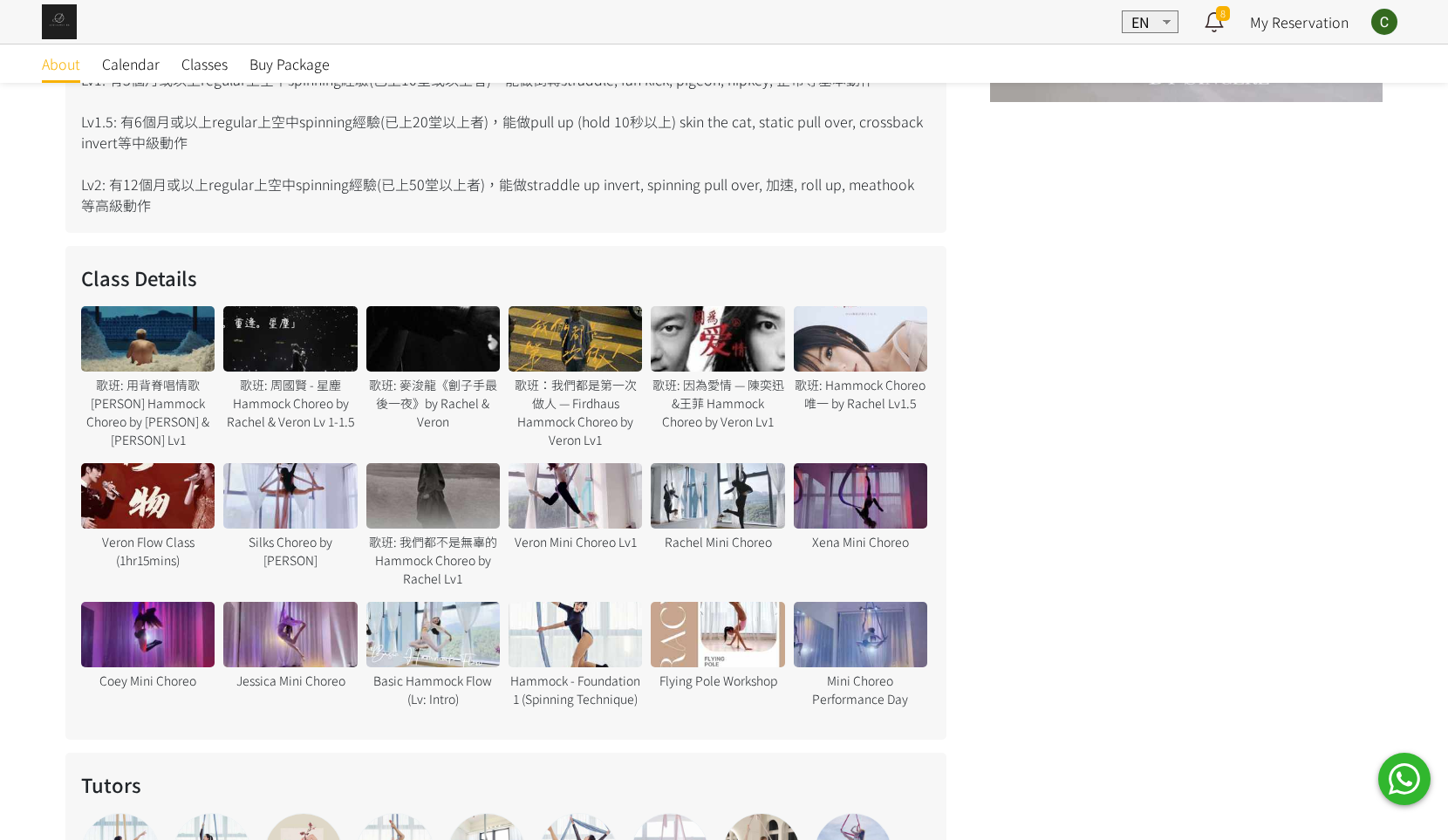 click at bounding box center (290, 338) 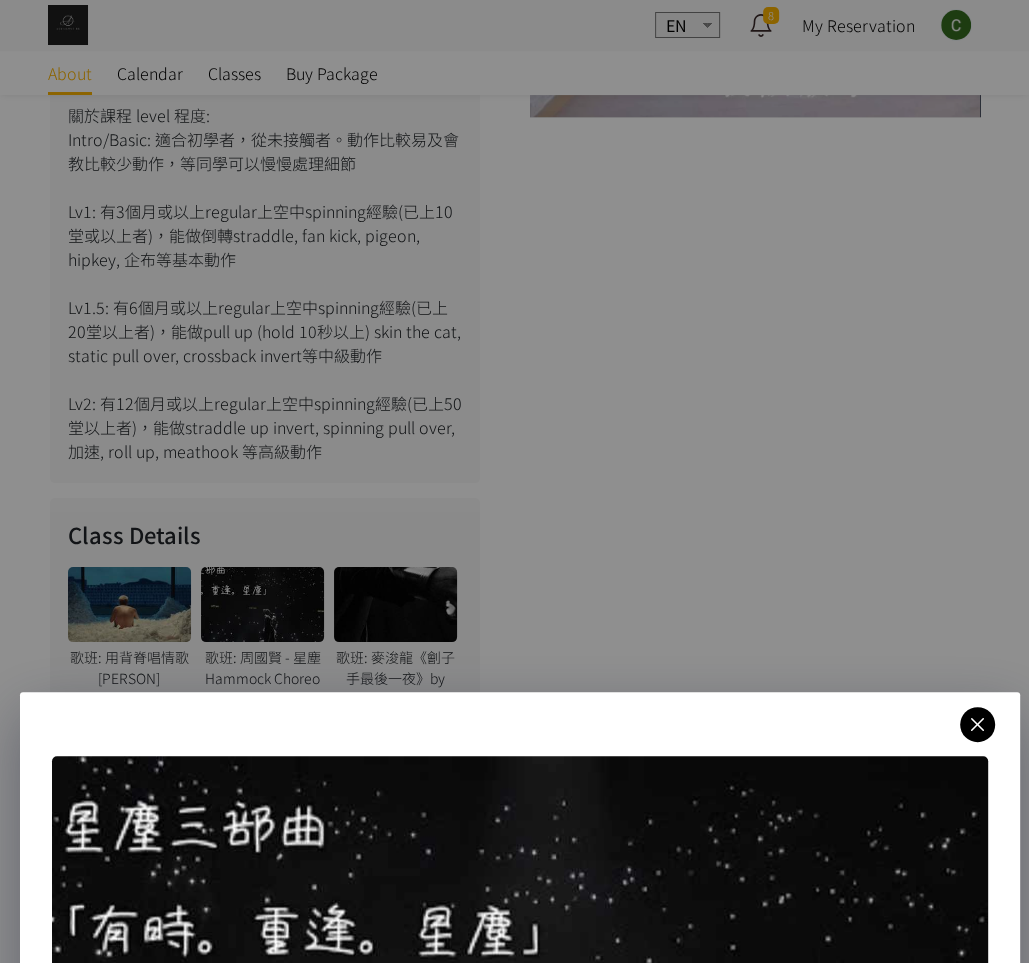 scroll, scrollTop: 0, scrollLeft: 0, axis: both 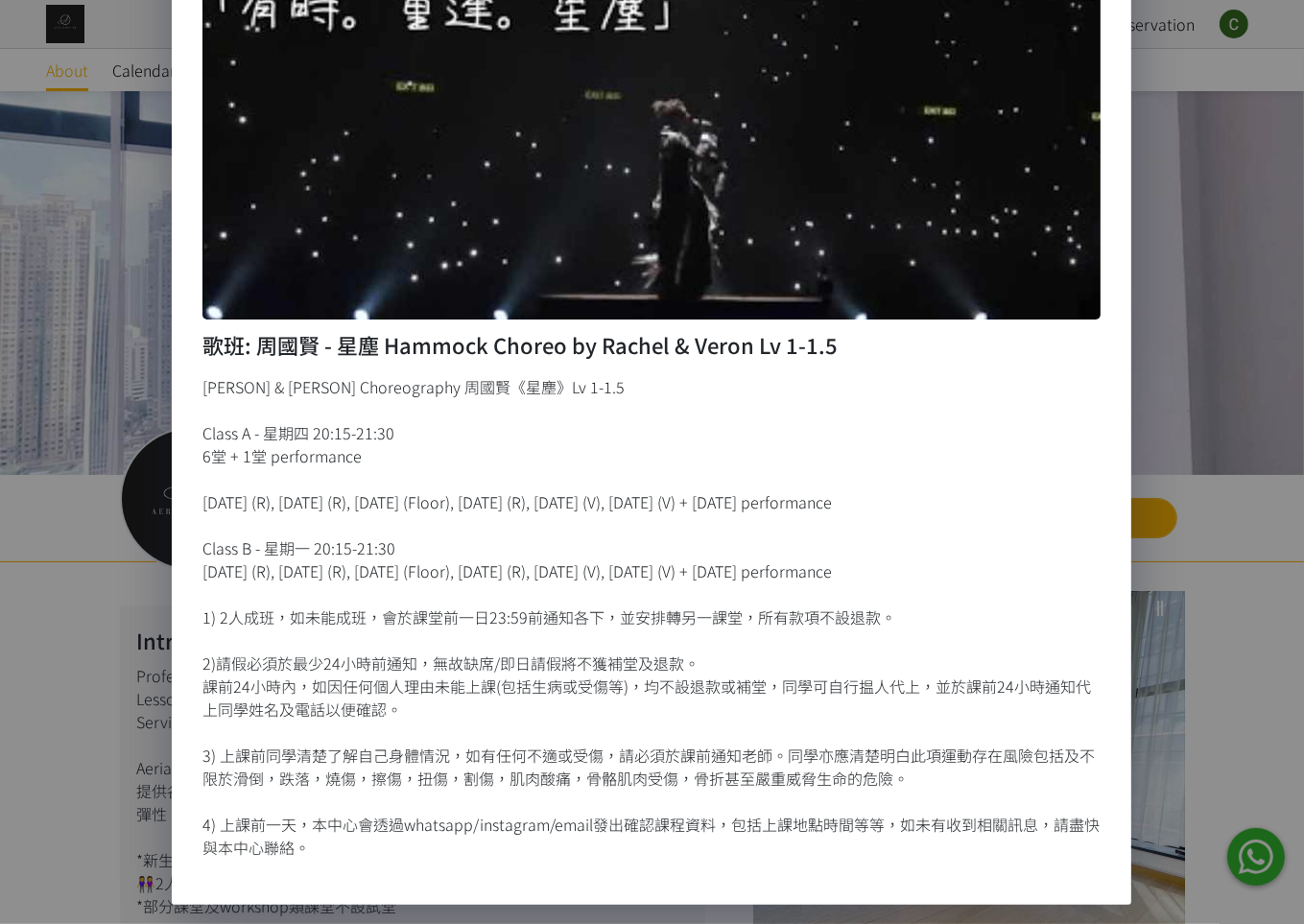click on "[PERSON] & [PERSON] Choreography 周國賢《星塵》Lv 1-1.5
Class A - 星期四 20:15-21:30
6堂 + 1堂 performance
[DATE] (R), [DATE] (R), [DATE] (Floor), [DATE] (R), [DATE] (V), [DATE] (V) + [DATE] performance
Class B - 星期一 20:15-21:30
[DATE] (R), [DATE] (R), [DATE] (Floor), [DATE] (R), [DATE] (V), [DATE] (V) + [DATE] performance
1) 2人成班，如未能成班，會於課堂前一日23:59前通知各下，並安排轉另一課堂，所有款項不設退款。
2)請假必須於最少24小時前通知，無故缺席/即日請假將不獲補堂及退款。
課前24小時內，如因任何個人理由未能上課(包括生病或受傷等)，均不設退款或補堂，同學可自行揾人代上，並於課前24小時通知代上同學姓名及電話以便確認。
4) 上課前一天，本中心會透過whatsapp/instagram/email發出確認課程資料，包括上課地點時間等等，如未有收到相關訊息，請盡快與本中心聯絡。" at bounding box center (652, 617) 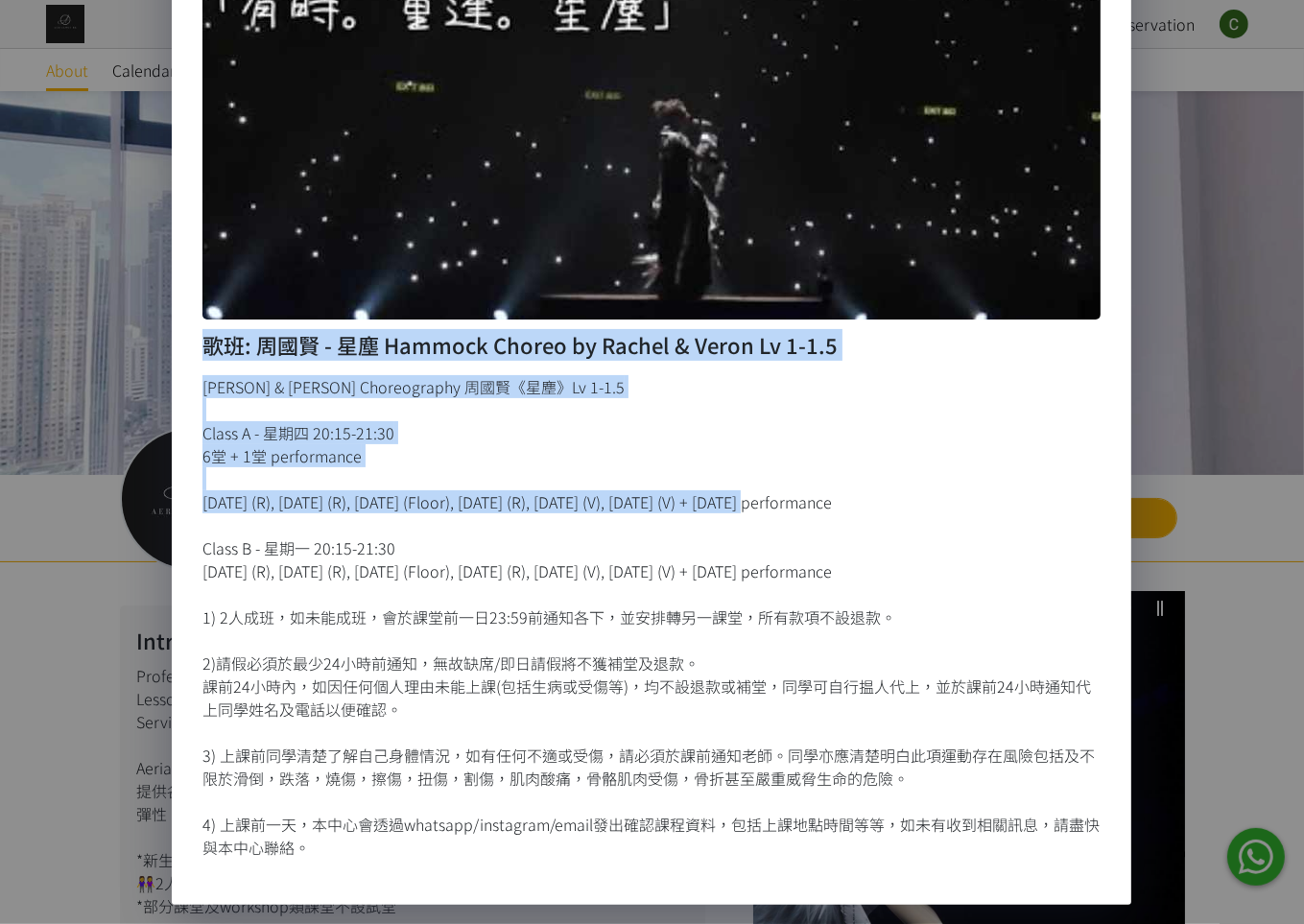 drag, startPoint x: 208, startPoint y: 355, endPoint x: 621, endPoint y: 494, distance: 435.7637 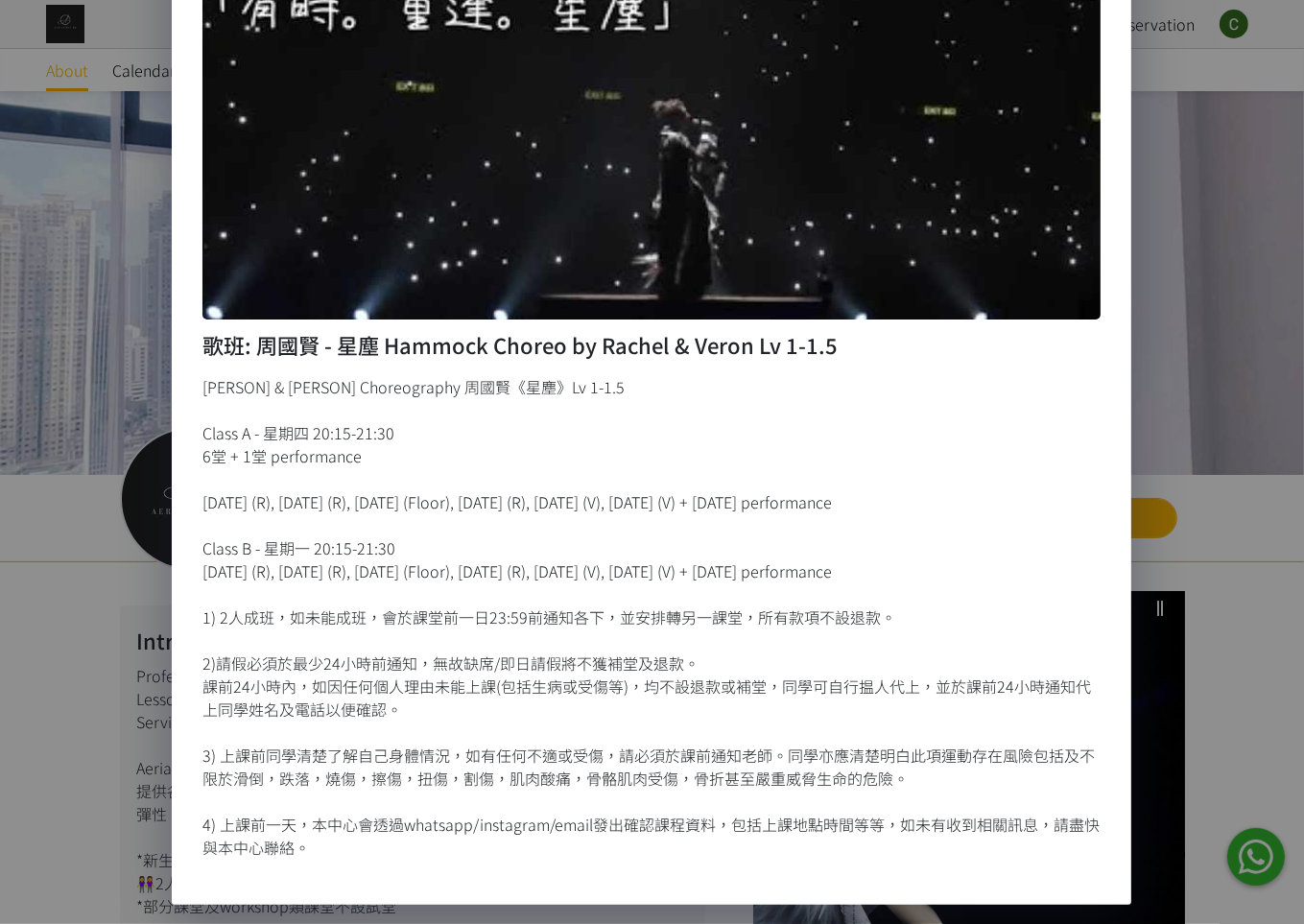 drag, startPoint x: 359, startPoint y: 481, endPoint x: 260, endPoint y: 388, distance: 135.83078 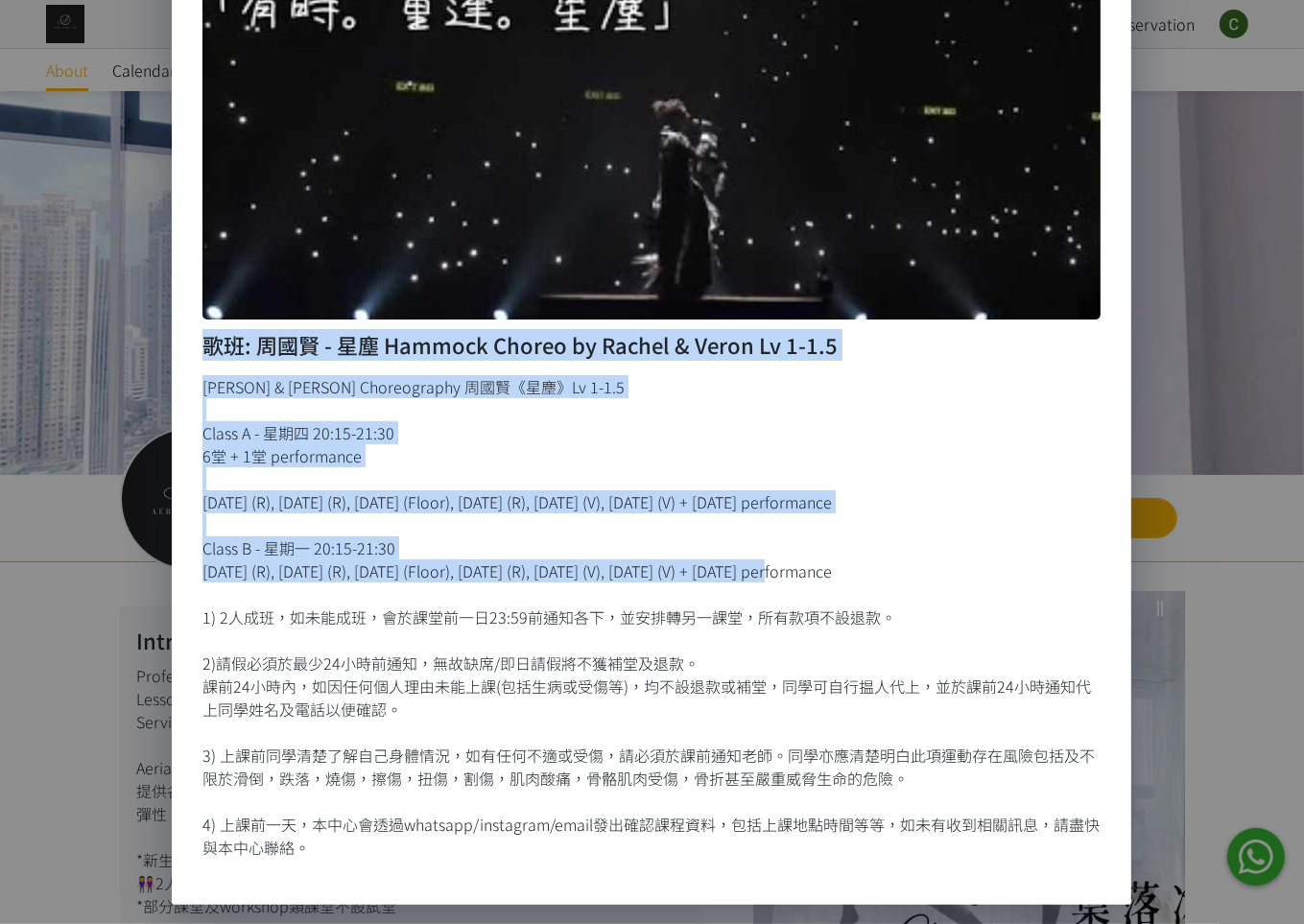 drag, startPoint x: 199, startPoint y: 343, endPoint x: 771, endPoint y: 570, distance: 615.3966 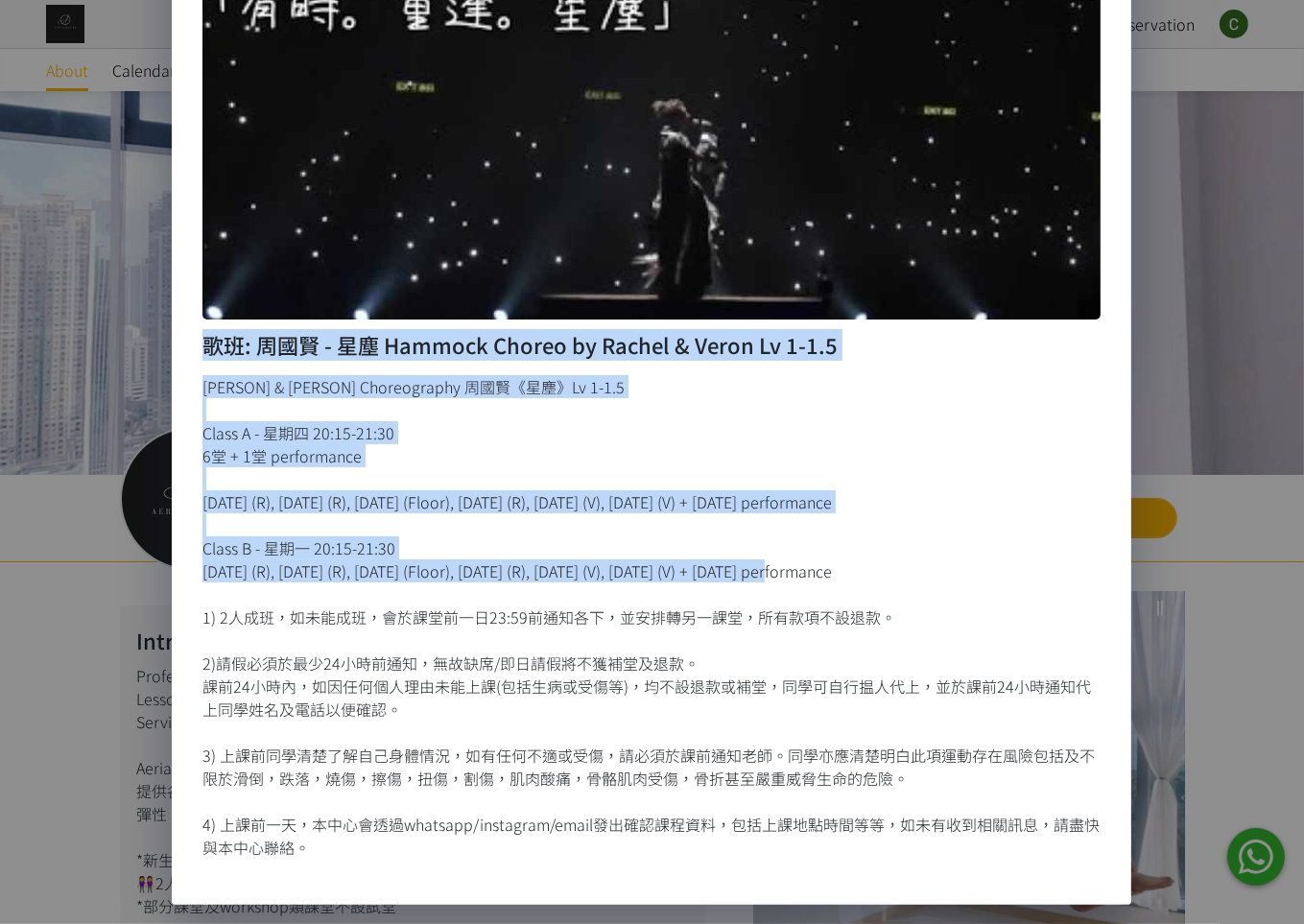 click on "[PERSON] & [PERSON] Choreography 周國賢《星塵》Lv 1-1.5
Class A - 星期四 20:15-21:30
6堂 + 1堂 performance
[DATE] (R), [DATE] (R), [DATE] (Floor), [DATE] (R), [DATE] (V), [DATE] (V) + [DATE] performance
Class B - 星期一 20:15-21:30
[DATE] (R), [DATE] (R), [DATE] (Floor), [DATE] (R), [DATE] (V), [DATE] (V) + [DATE] performance
1) 2人成班，如未能成班，會於課堂前一日23:59前通知各下，並安排轉另一課堂，所有款項不設退款。
2)請假必須於最少24小時前通知，無故缺席/即日請假將不獲補堂及退款。
課前24小時內，如因任何個人理由未能上課(包括生病或受傷等)，均不設退款或補堂，同學可自行揾人代上，並於課前24小時通知代上同學姓名及電話以便確認。
4) 上課前一天，本中心會透過whatsapp/instagram/email發出確認課程資料，包括上課地點時間等等，如未有收到相關訊息，請盡快與本中心聯絡。" at bounding box center (652, 617) 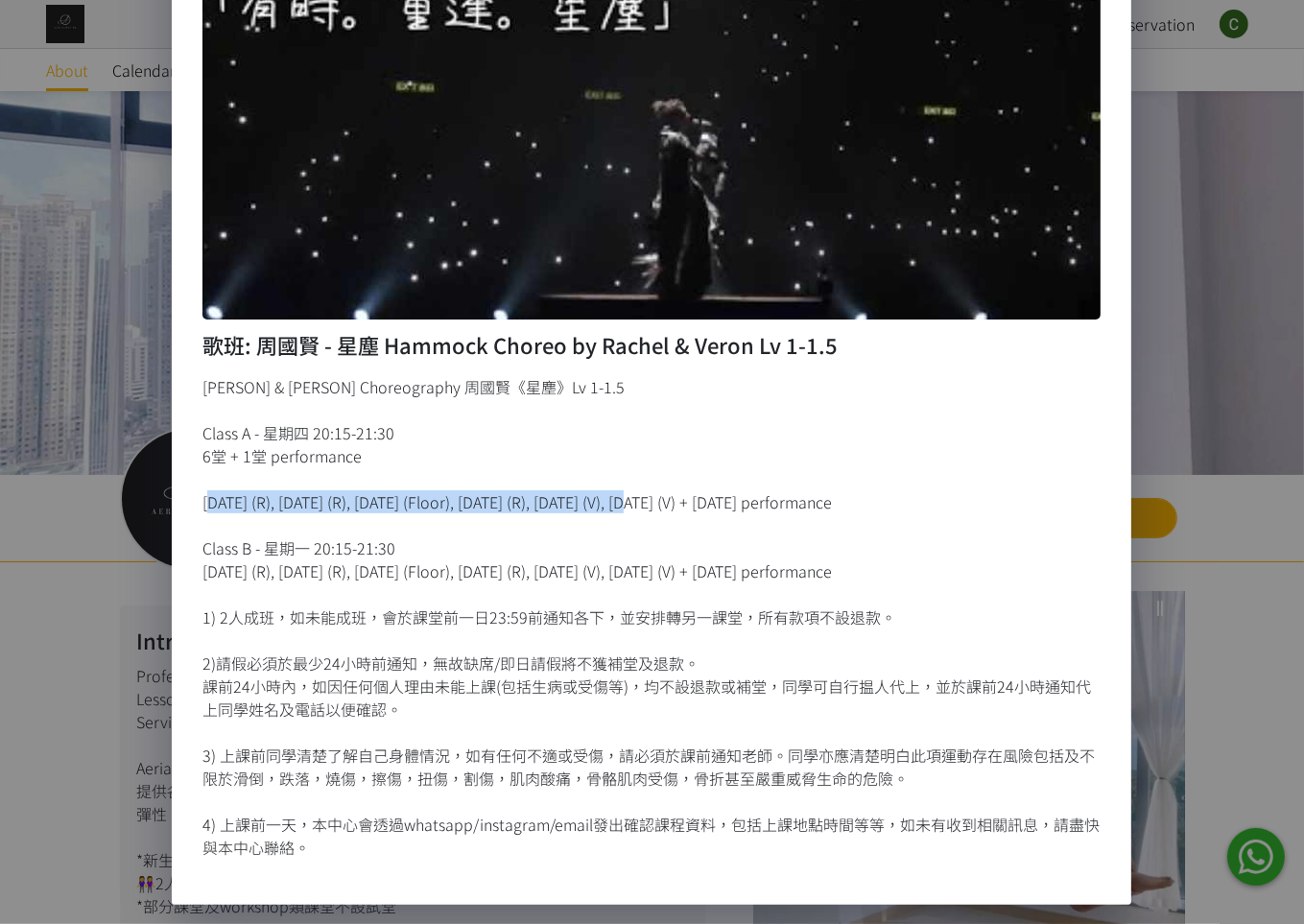 drag, startPoint x: 204, startPoint y: 504, endPoint x: 602, endPoint y: 504, distance: 398 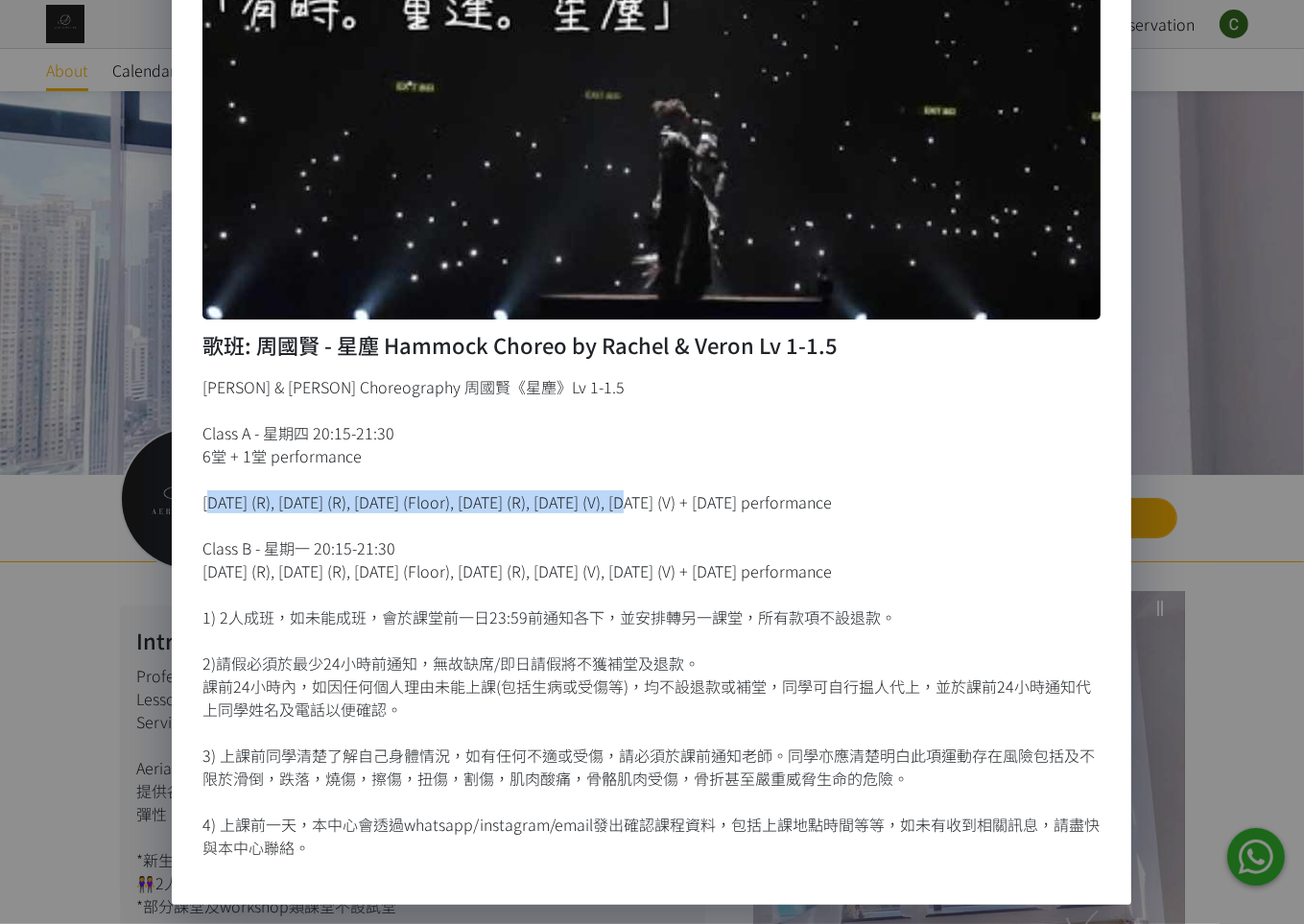 copy on "[DATE] (R), [DATE] (R), [DATE] (Floor), [DATE] (R), [DATE] (V), [DATE] (V) +" 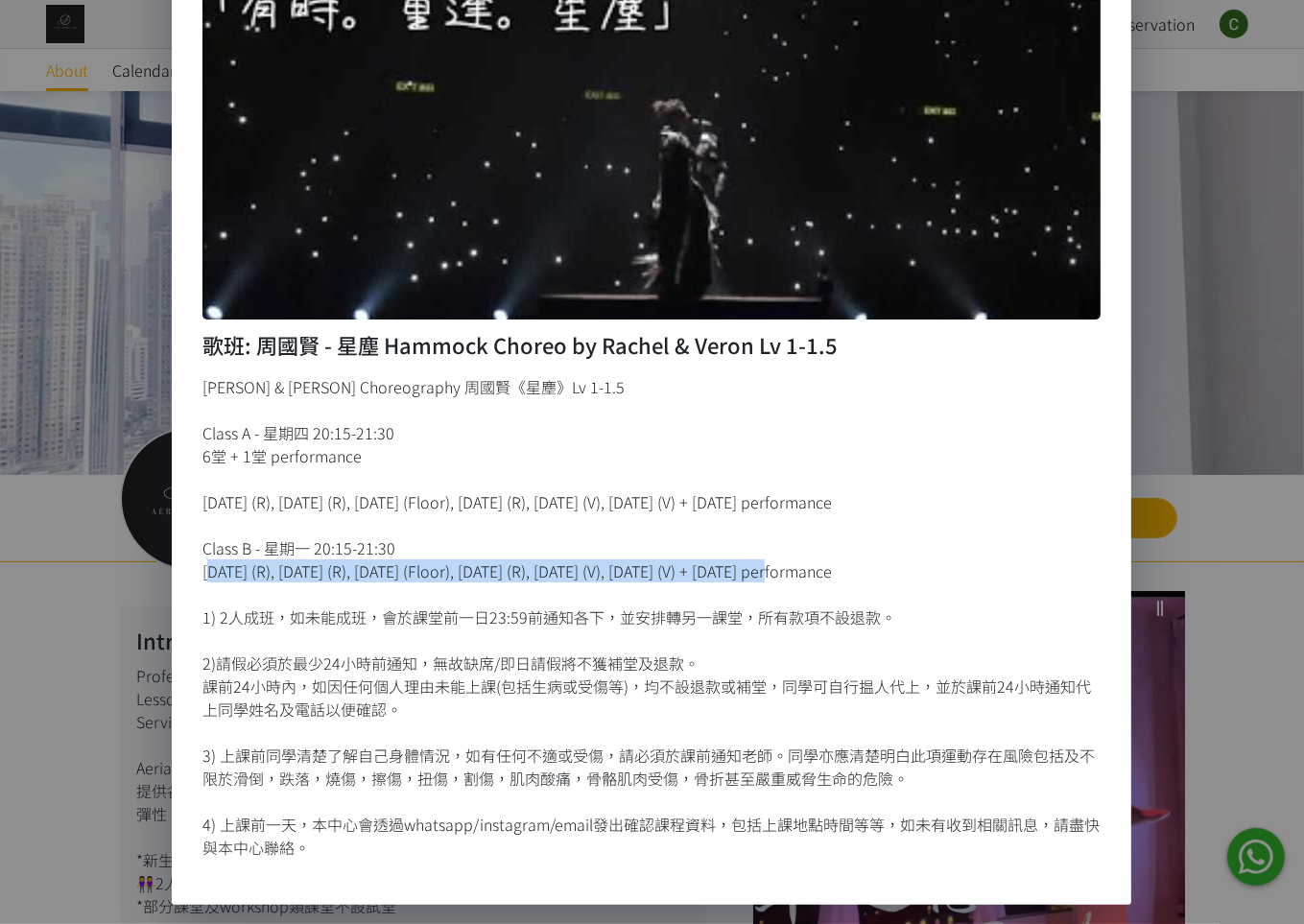 drag, startPoint x: 203, startPoint y: 574, endPoint x: 763, endPoint y: 567, distance: 560.044 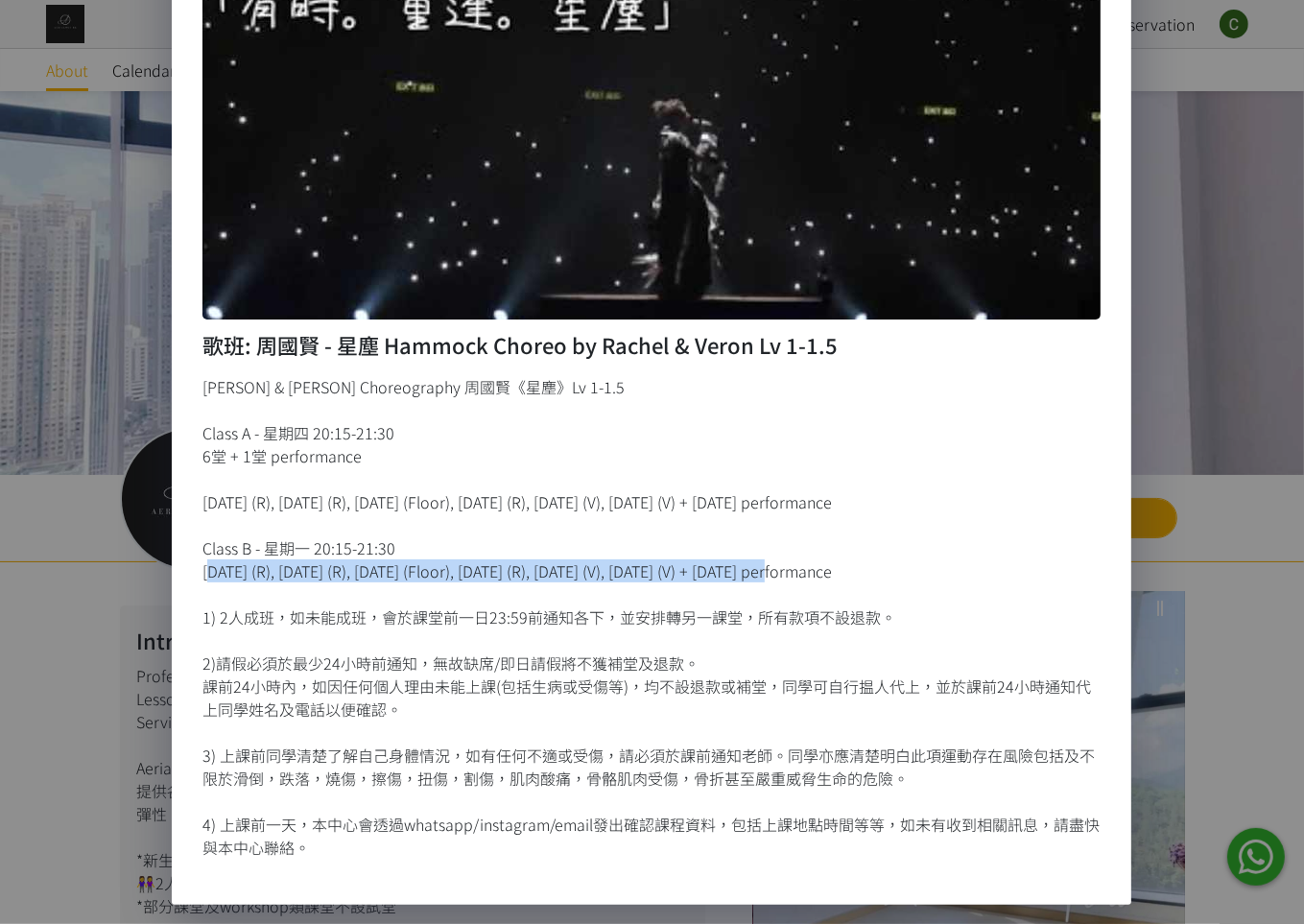 copy on "[DATE] (R), [DATE] (R), [DATE] (Floor), [DATE] (R), [DATE] (V), [DATE] (V) + [DATE] performance" 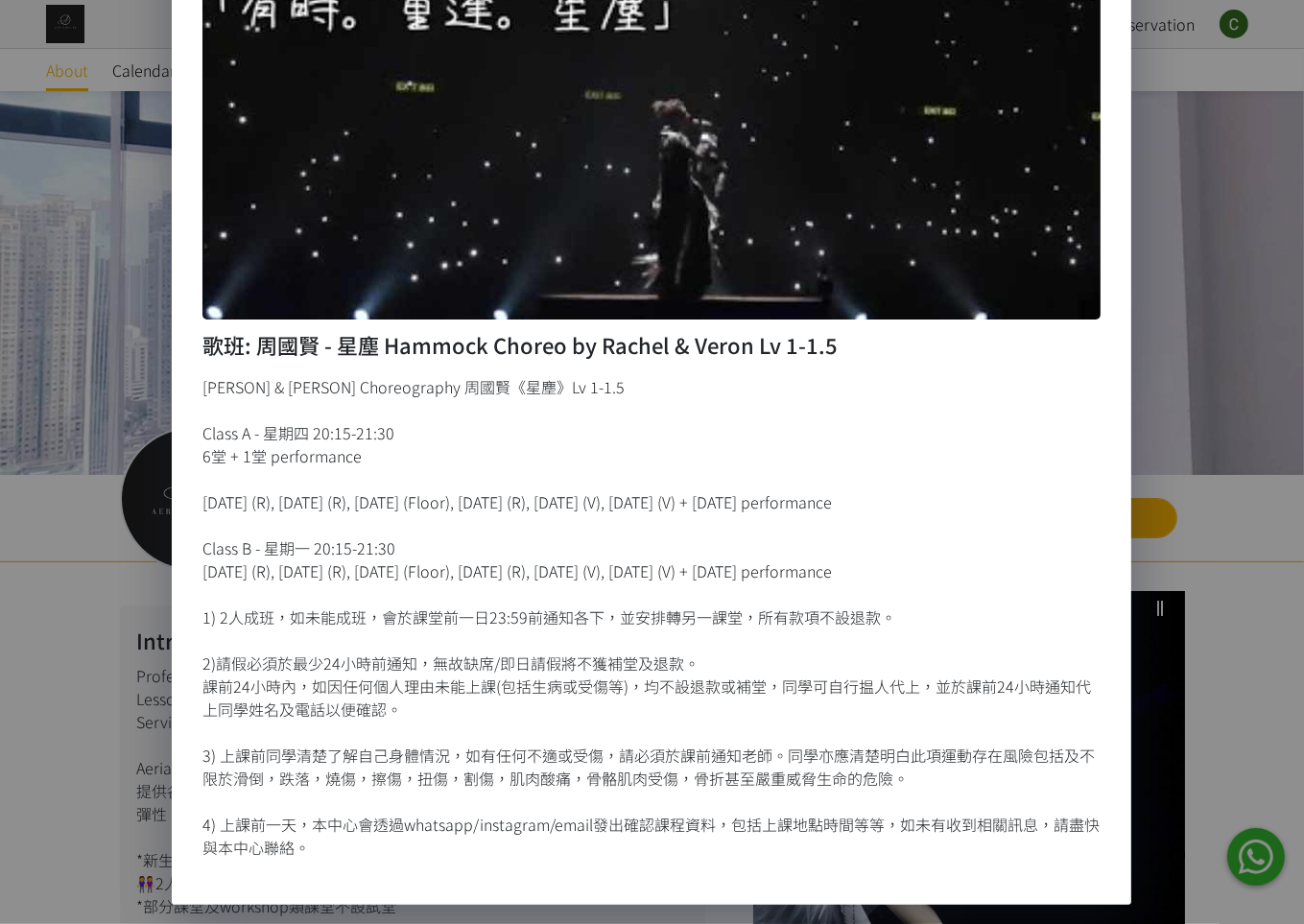 click on "歌班: 周國賢 - 星塵 Hammock Choreo by [PERSON] & [PERSON] Lv 1-1.5   [PERSON] & [PERSON] Choreography 周國賢《星塵》Lv 1-1.5
Class A - 星期四 20:15-21:30
6堂 + 1堂 performance
[DATE] (R), [DATE] (R), [DATE] (Floor), [DATE] (R), [DATE] (V), [DATE] (V) + [DATE] performance
Class B - 星期一 20:15-21:30
[DATE] (R), [DATE] (R), [DATE] (Floor), [DATE] (R), [DATE] (V), [DATE] (V) + [DATE] performance
1) 2人成班，如未能成班，會於課堂前一日23:59前通知各下，並安排轉另一課堂，所有款項不設退款。
2)請假必須於最少24小時前通知，無故缺席/即日請假將不獲補堂及退款。
課前24小時內，如因任何個人理由未能上課(包括生病或受傷等)，均不設退款或補堂，同學可自行揾人代上，並於課前24小時通知代上同學姓名及電話以便確認。" at bounding box center [652, 462] 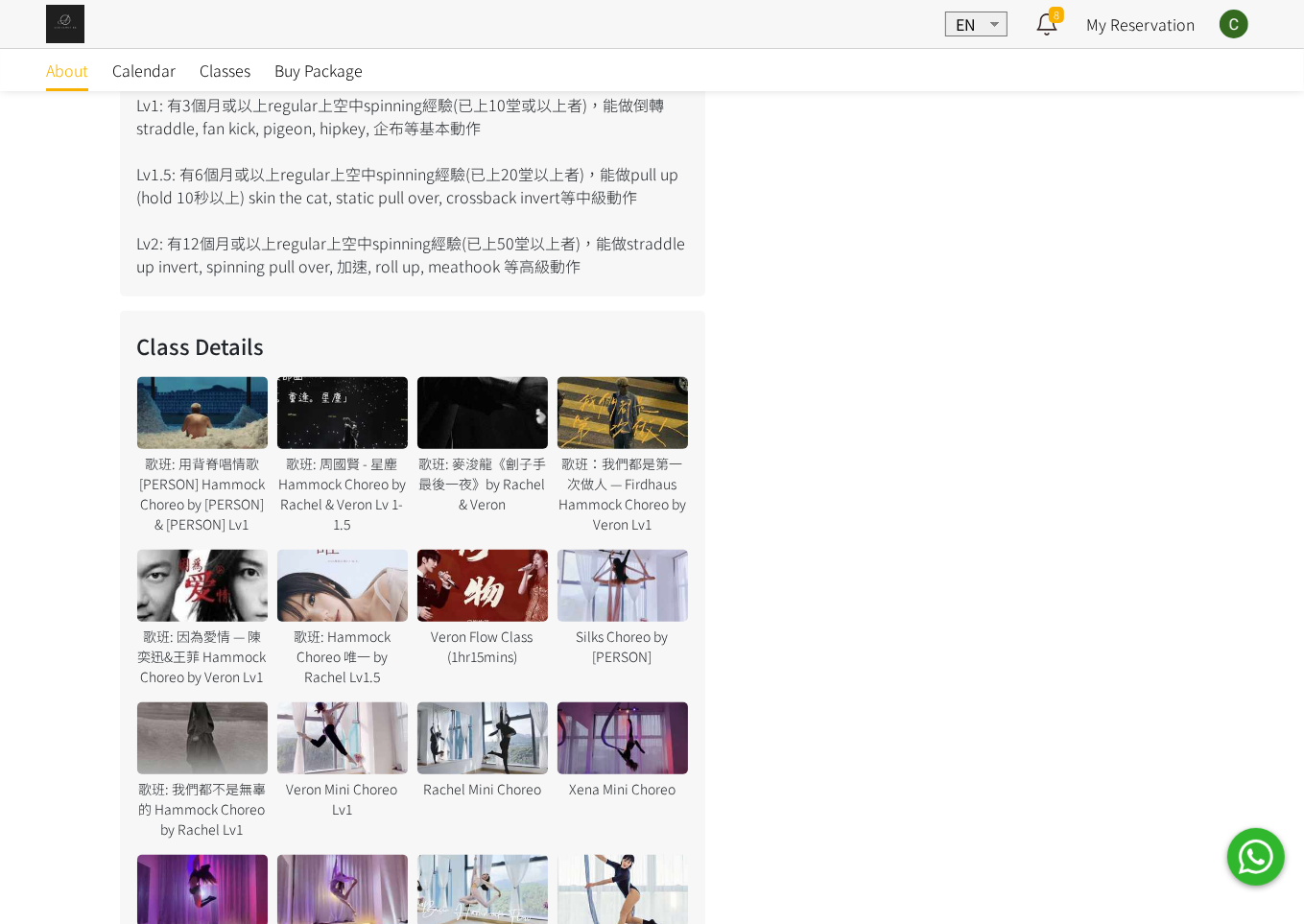 scroll, scrollTop: 946, scrollLeft: 0, axis: vertical 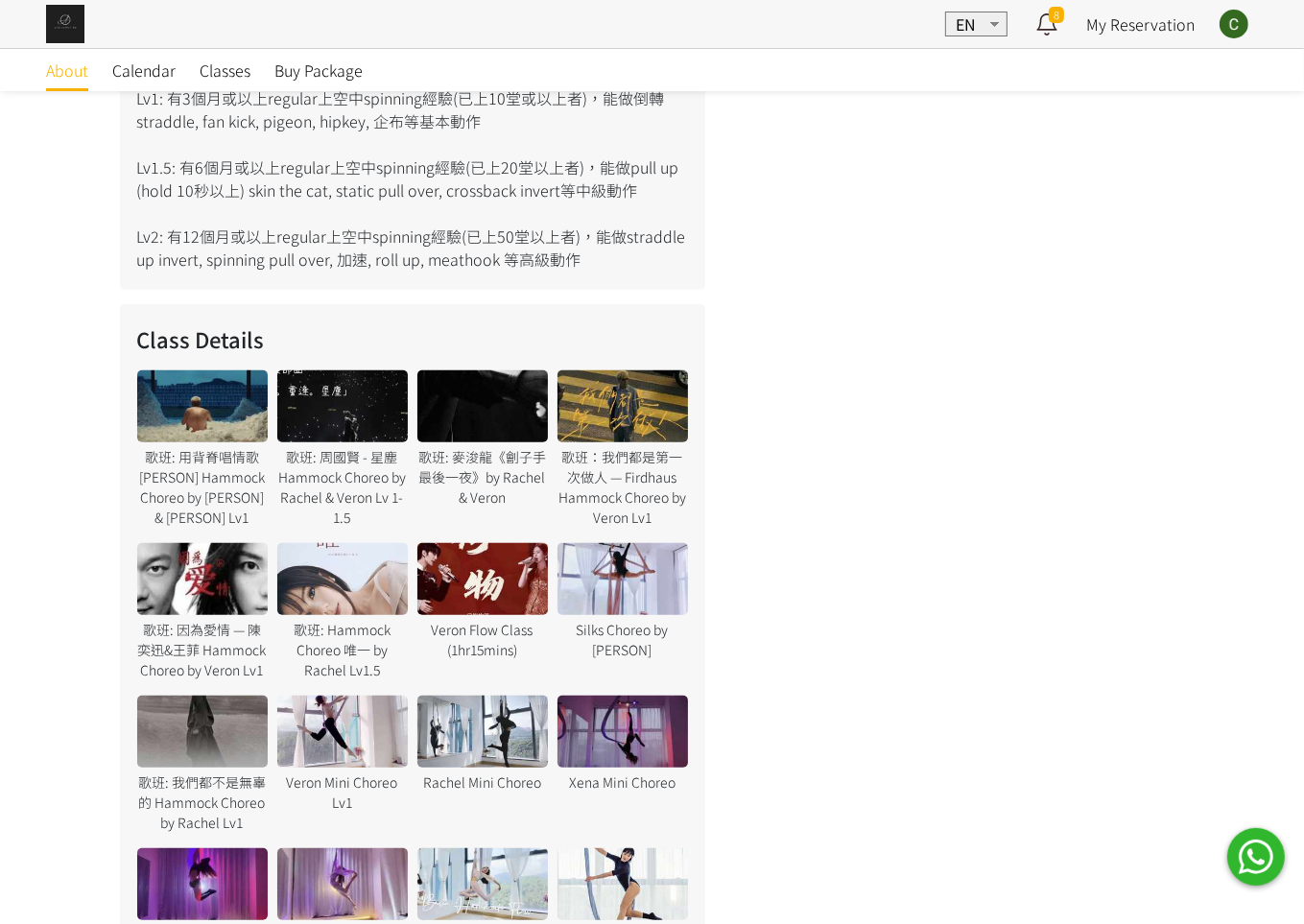 click at bounding box center [483, 406] 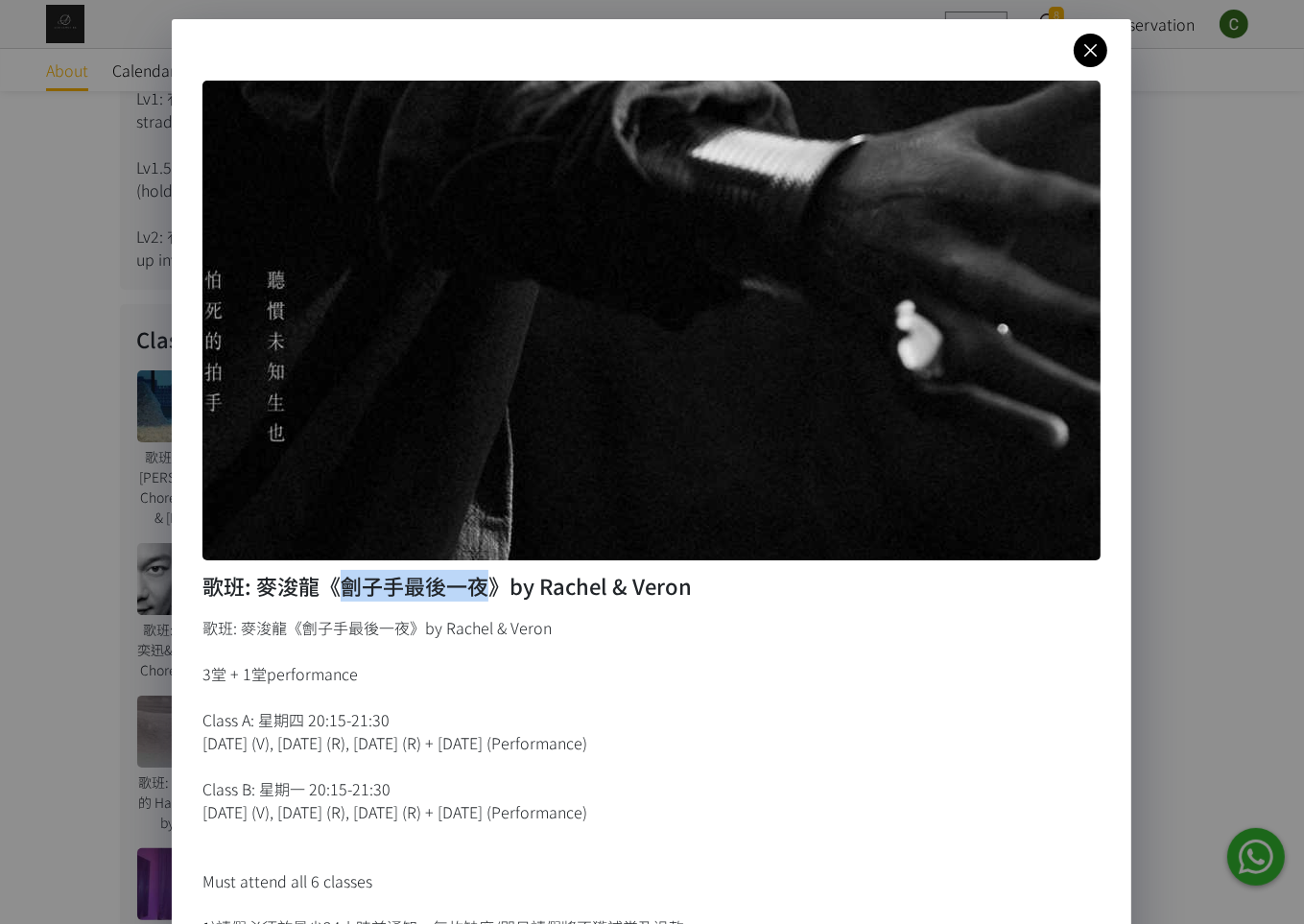 drag, startPoint x: 342, startPoint y: 584, endPoint x: 483, endPoint y: 589, distance: 141.089 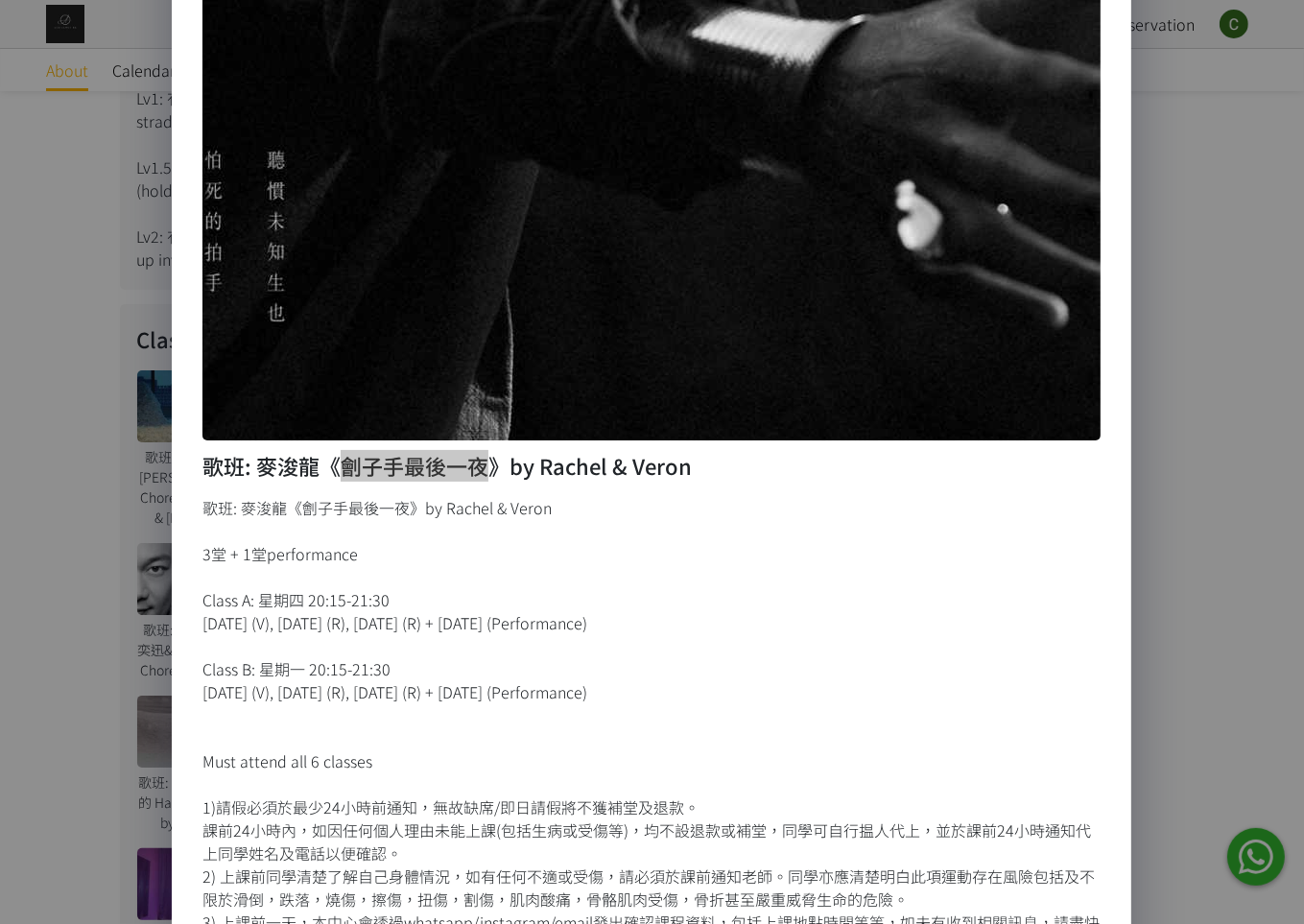 scroll, scrollTop: 130, scrollLeft: 0, axis: vertical 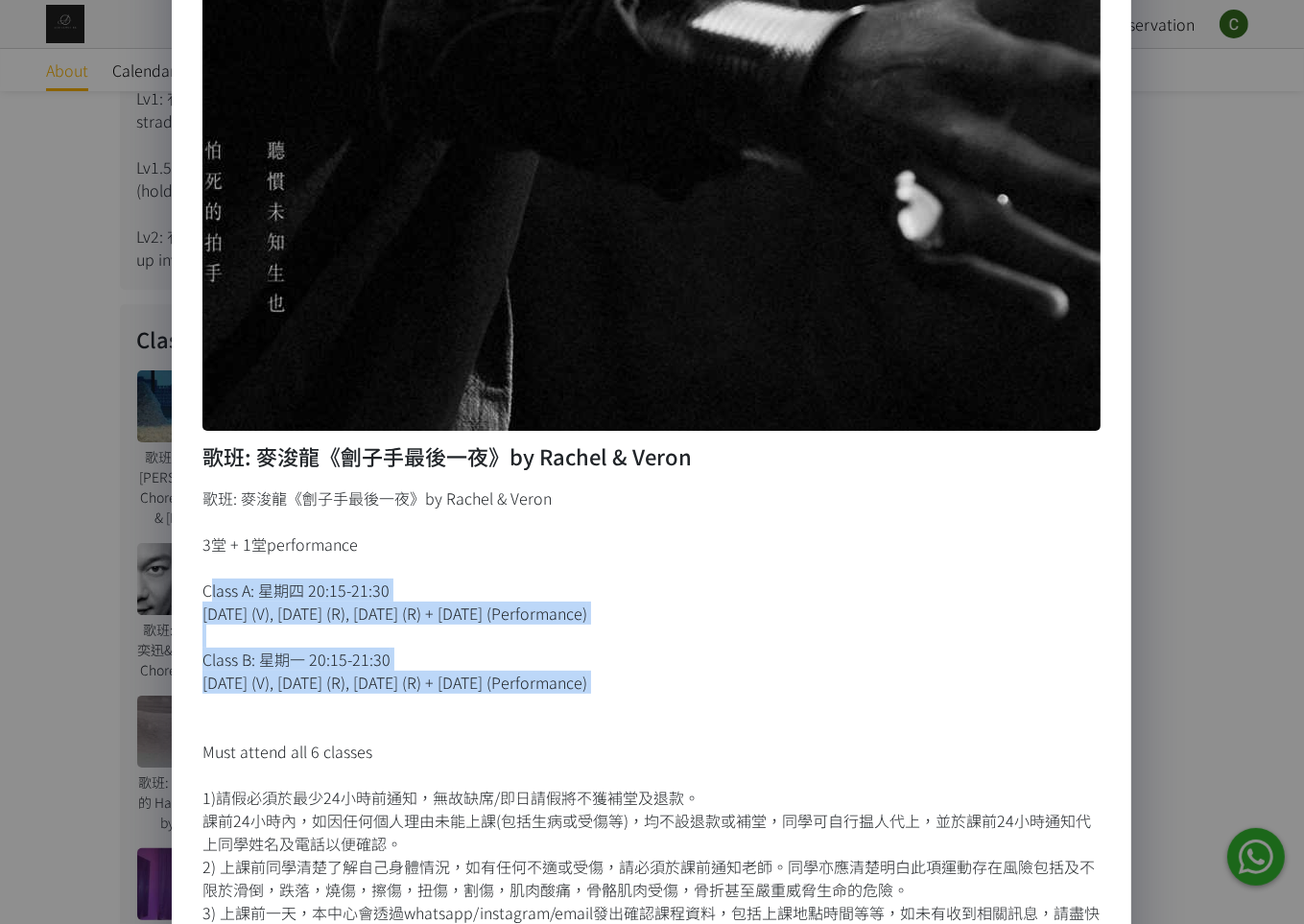 drag, startPoint x: 206, startPoint y: 590, endPoint x: 521, endPoint y: 700, distance: 333.654 